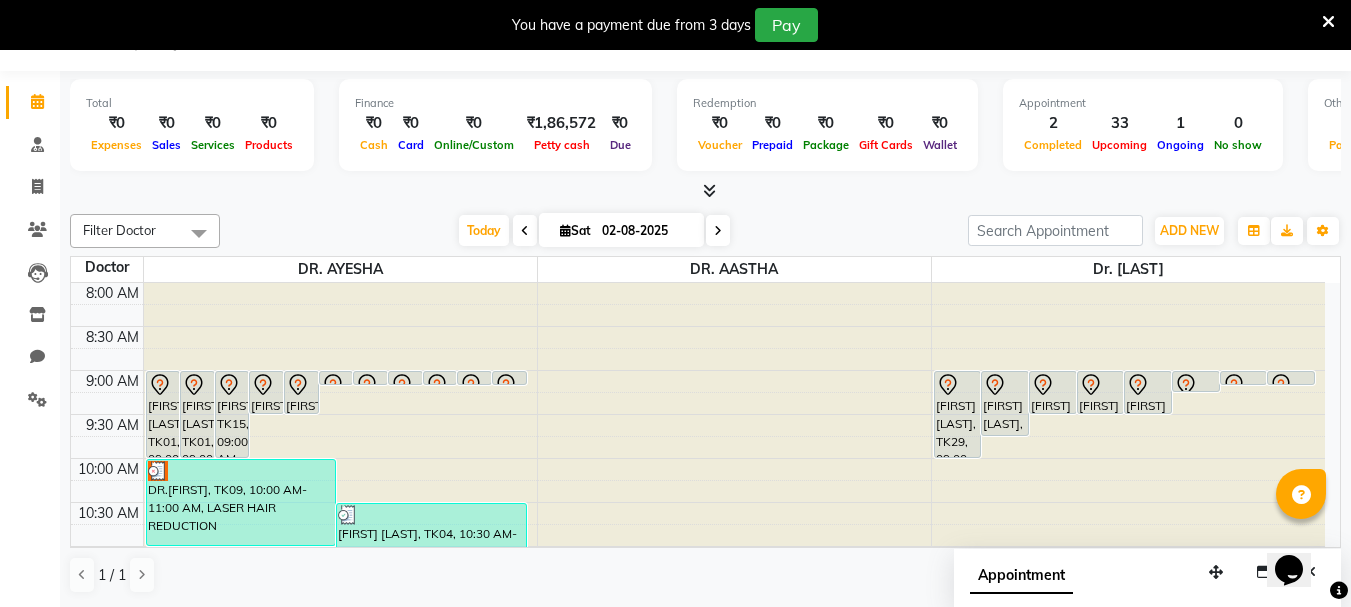 scroll, scrollTop: 7, scrollLeft: 0, axis: vertical 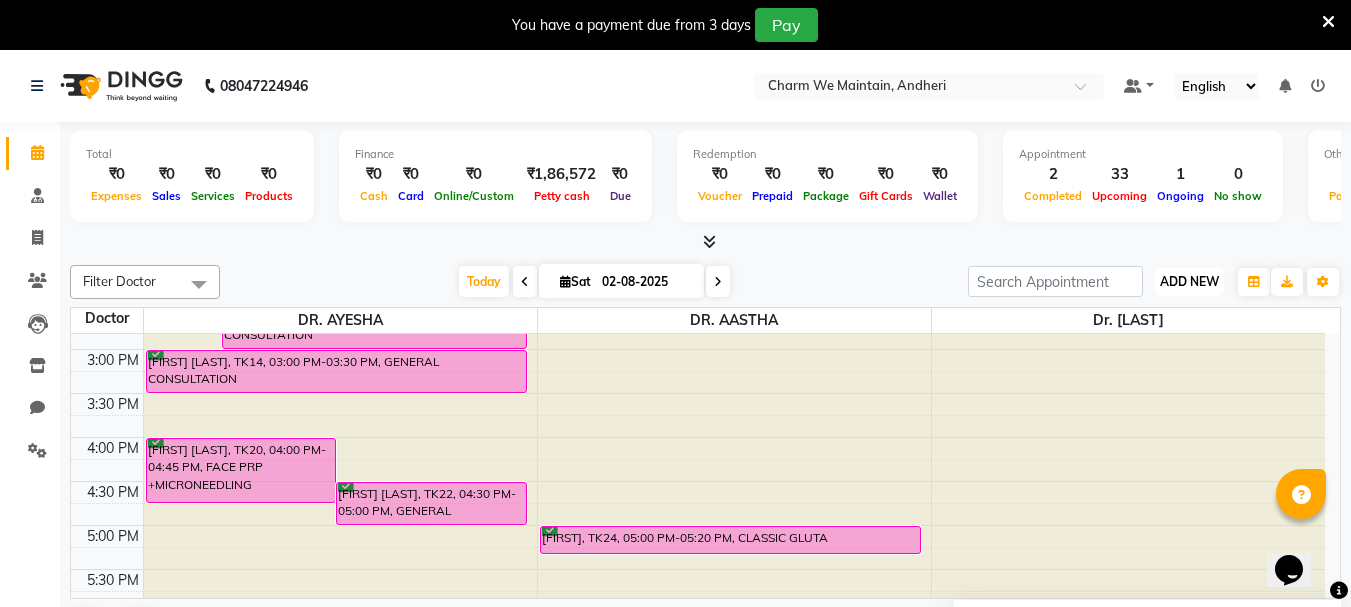 drag, startPoint x: 1207, startPoint y: 279, endPoint x: 1201, endPoint y: 291, distance: 13.416408 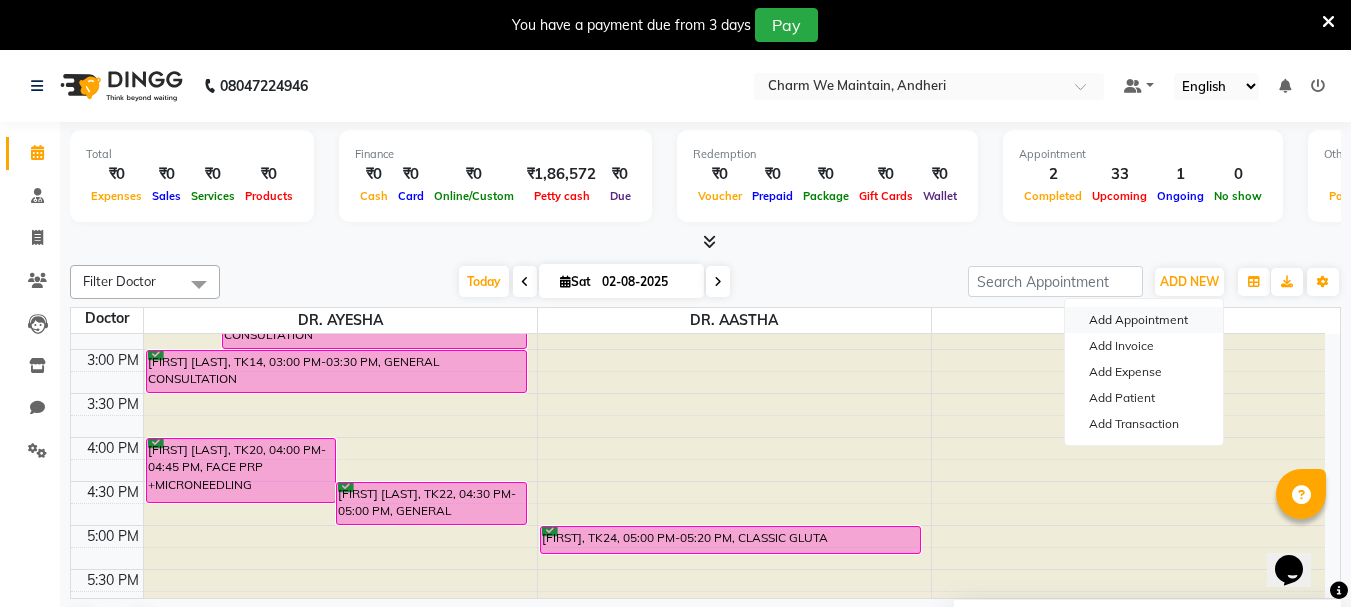 click on "Add Appointment" at bounding box center [1144, 320] 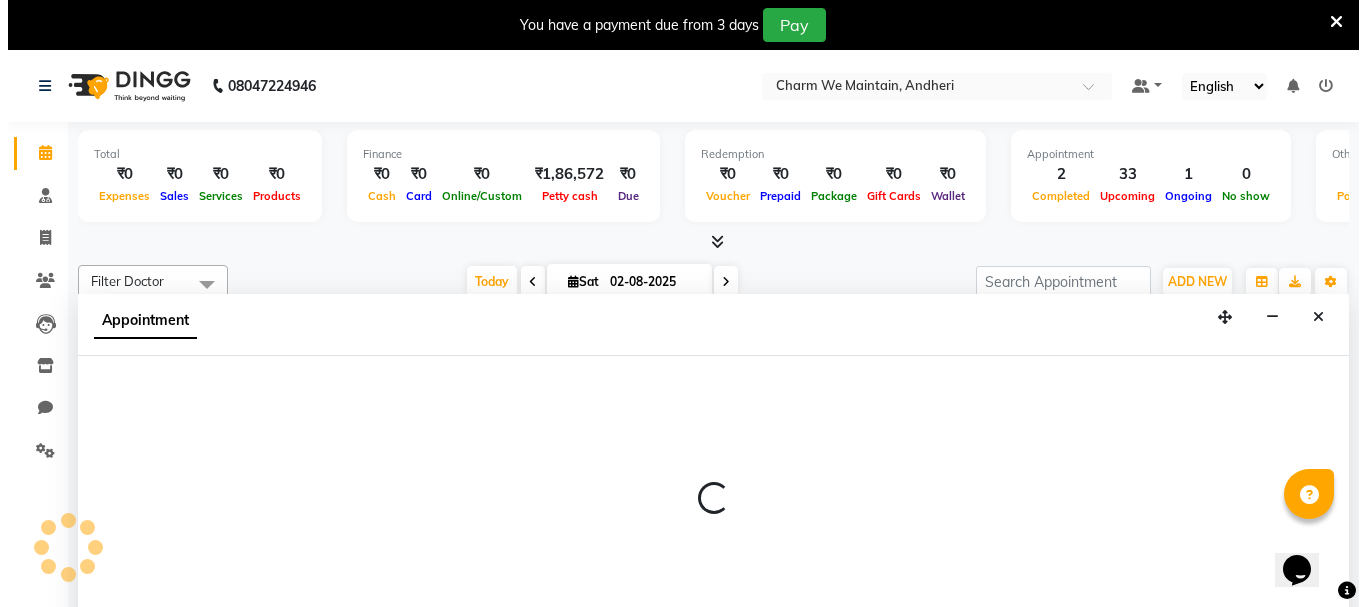 scroll, scrollTop: 51, scrollLeft: 0, axis: vertical 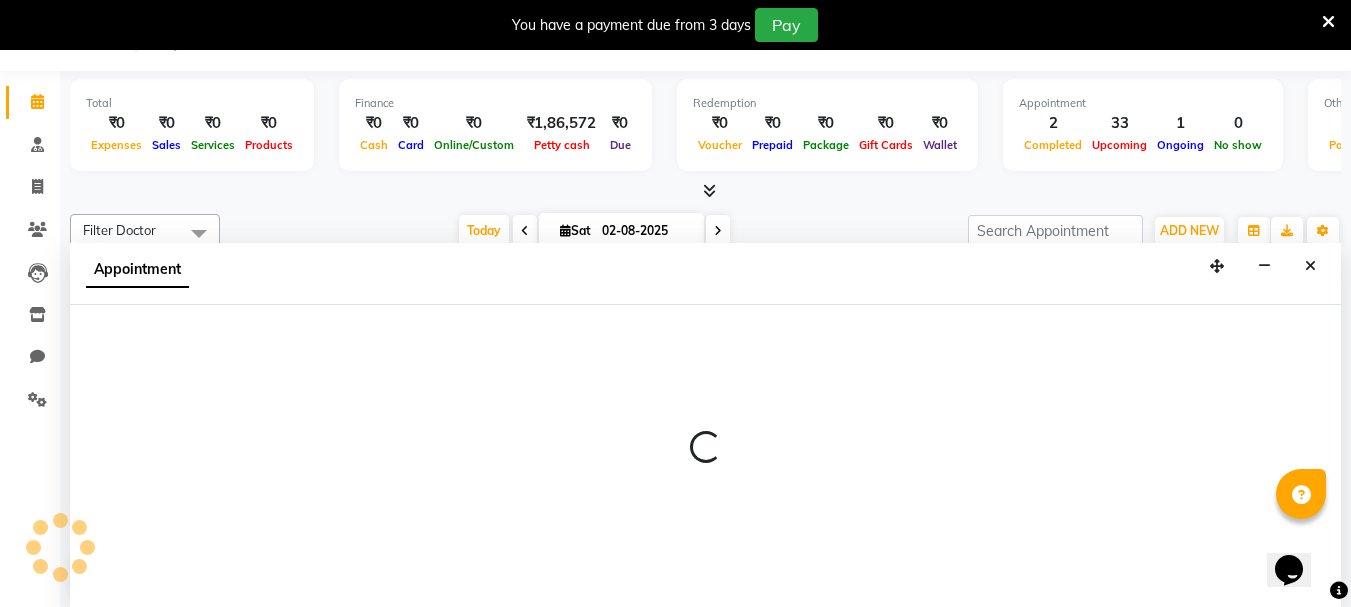 select on "540" 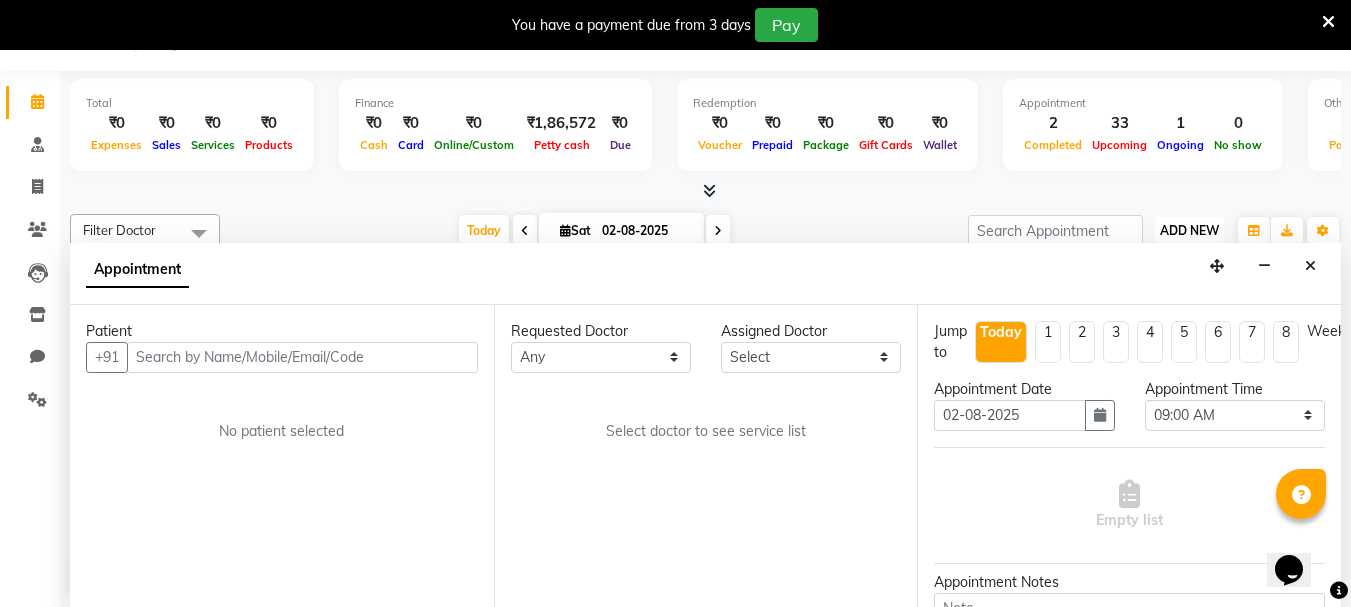 click on "ADD NEW" at bounding box center (1189, 230) 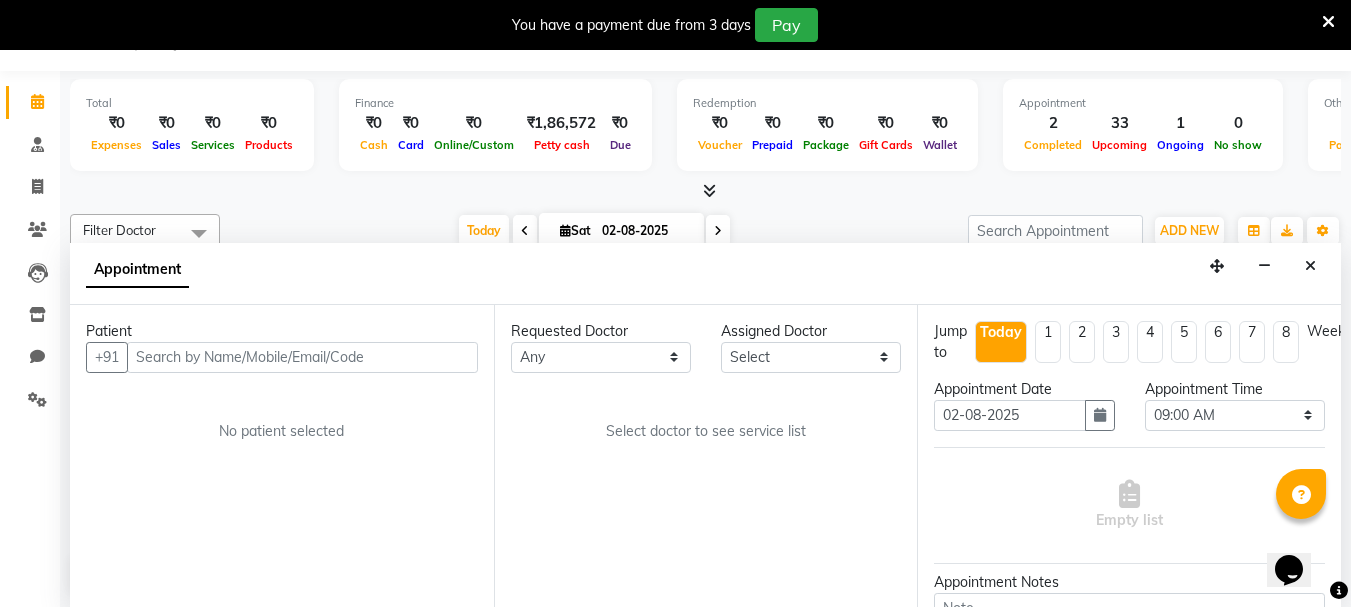 click on "Appointment" at bounding box center [705, 274] 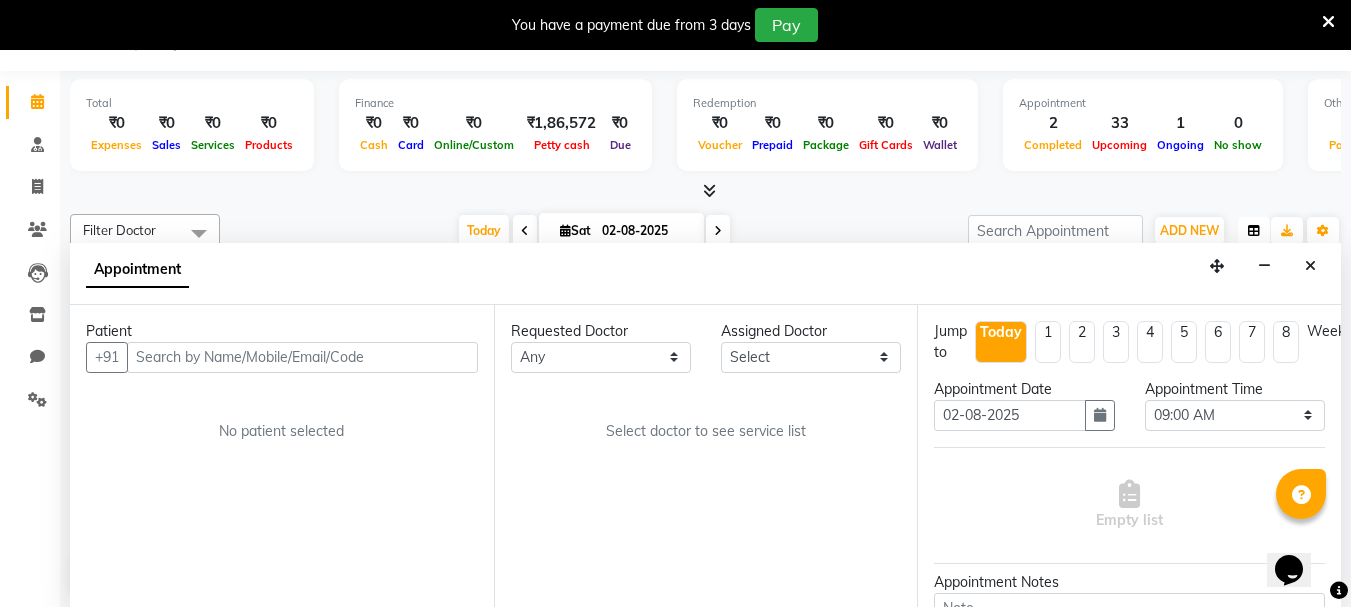 click at bounding box center [1254, 231] 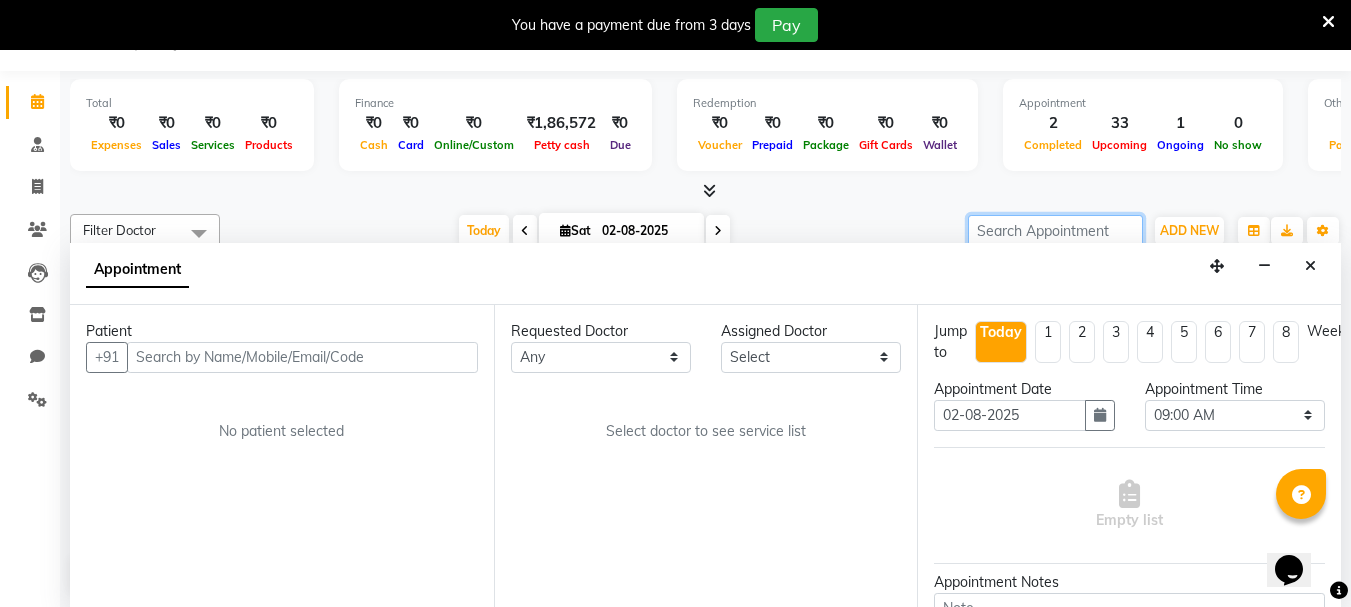 click at bounding box center [1055, 230] 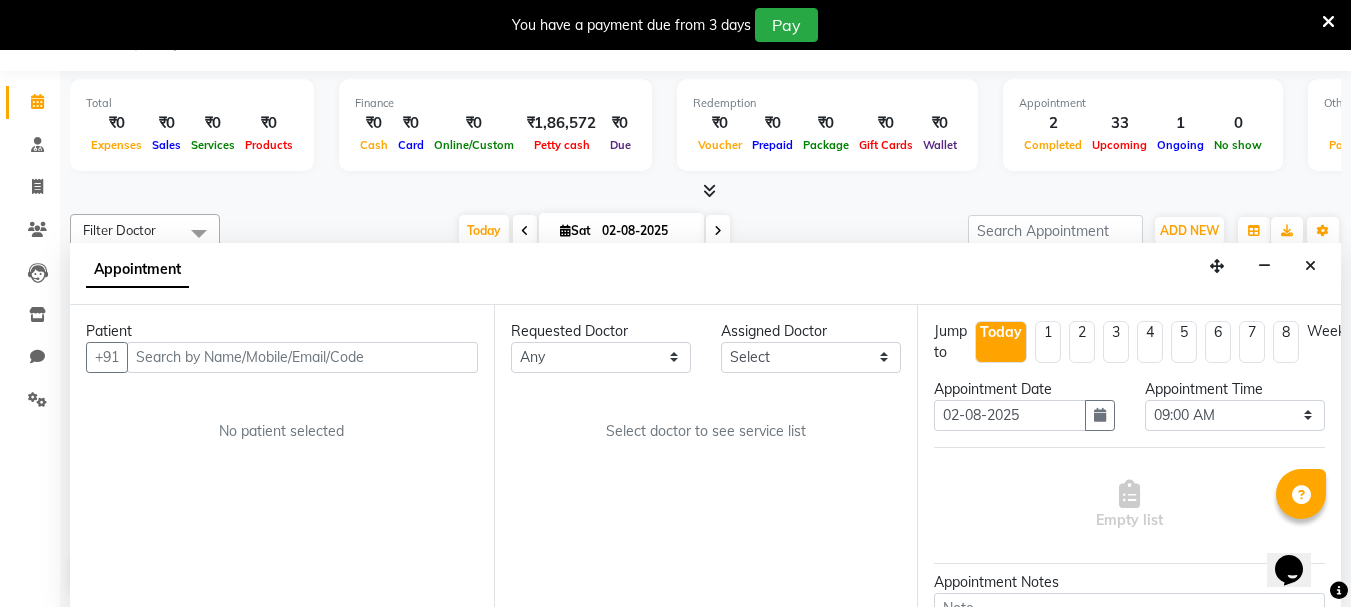 click on "Today  Sat 02-08-2025" at bounding box center [594, 231] 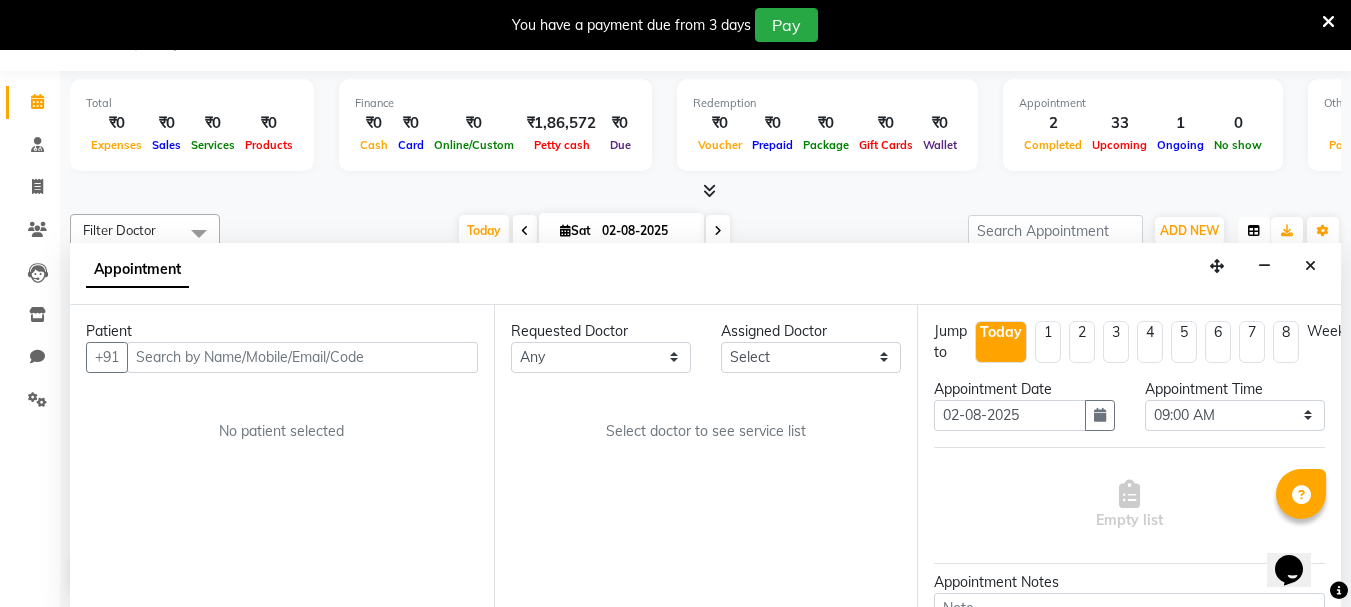 click at bounding box center [1254, 231] 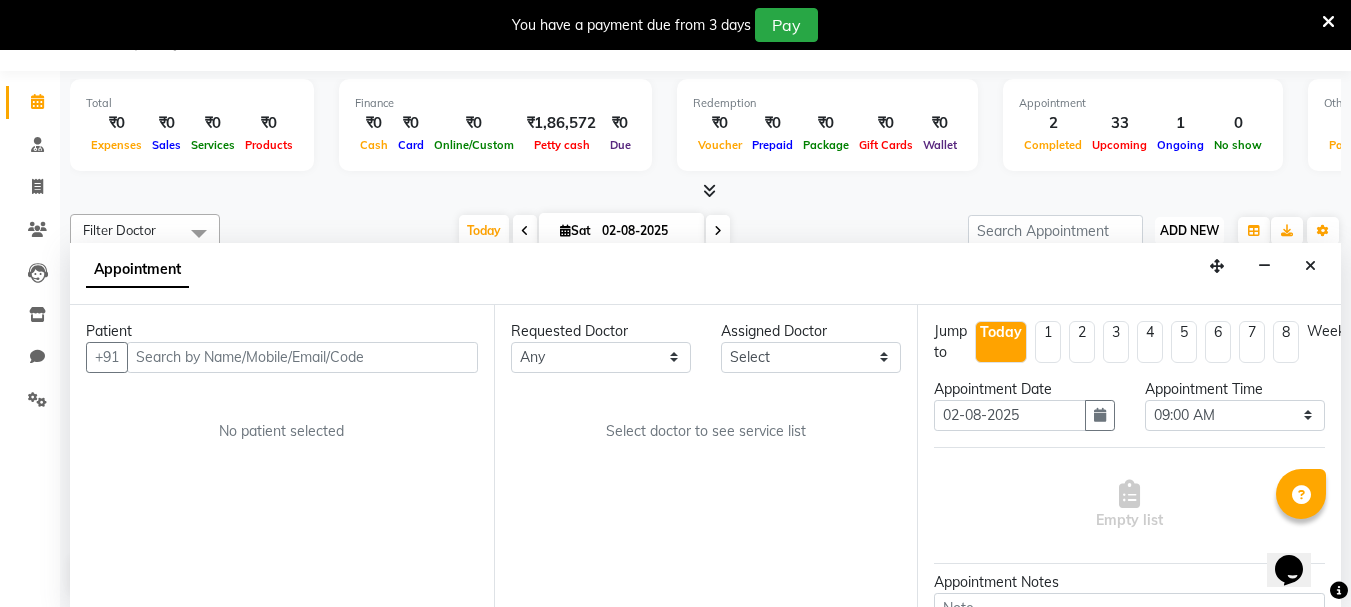 click on "ADD NEW Toggle Dropdown" at bounding box center (1189, 231) 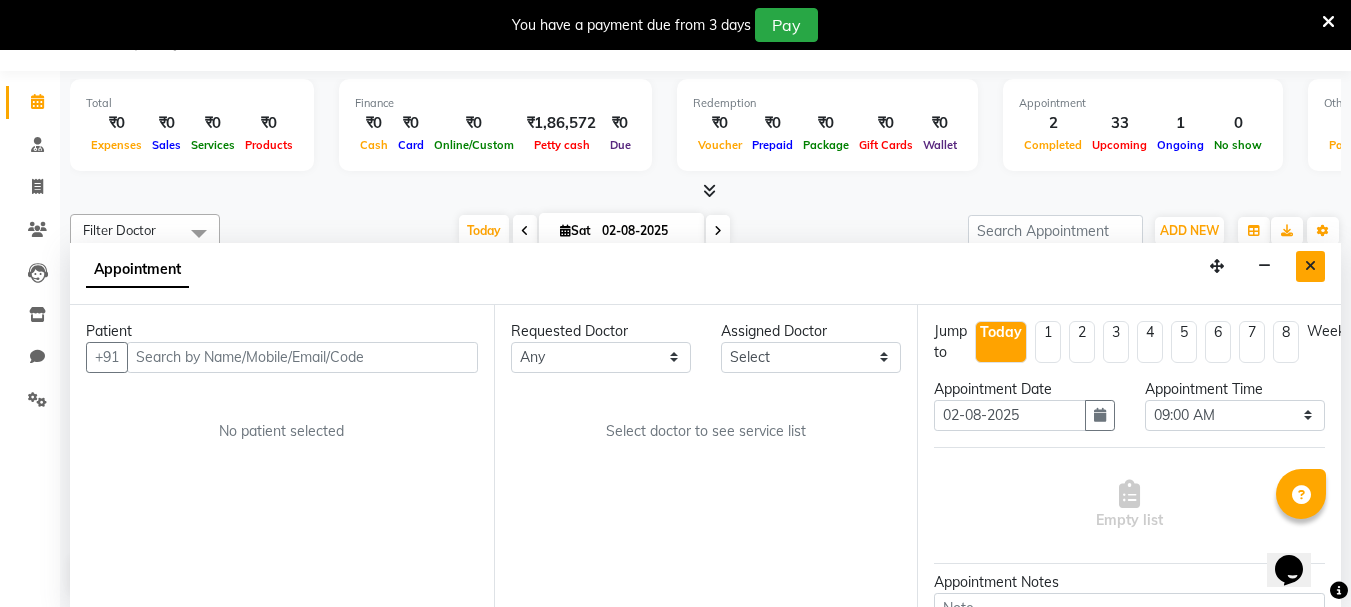 click at bounding box center (1310, 266) 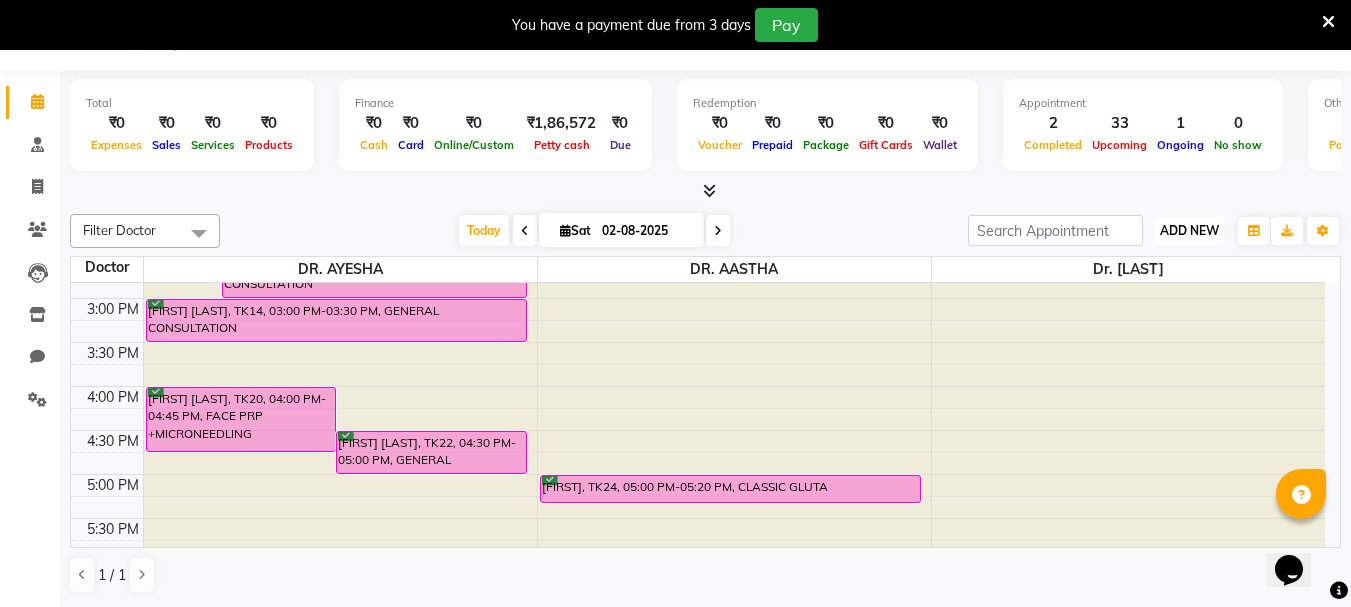 click on "ADD NEW" at bounding box center [1189, 230] 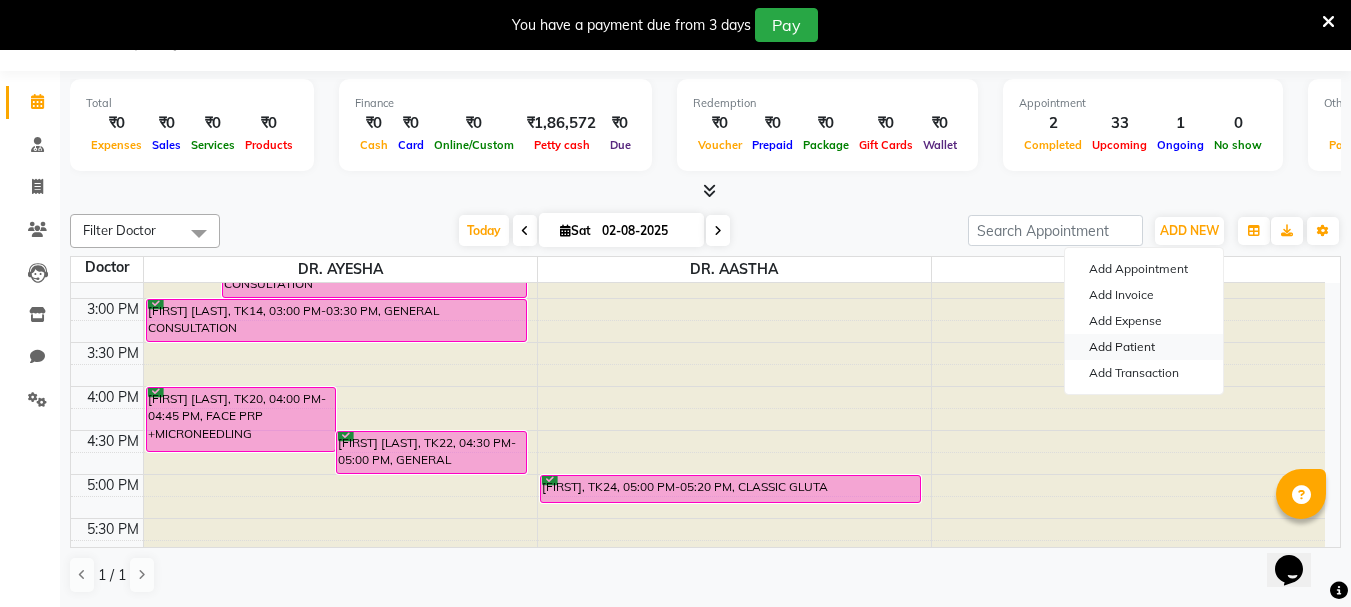 click on "Add Patient" at bounding box center (1144, 347) 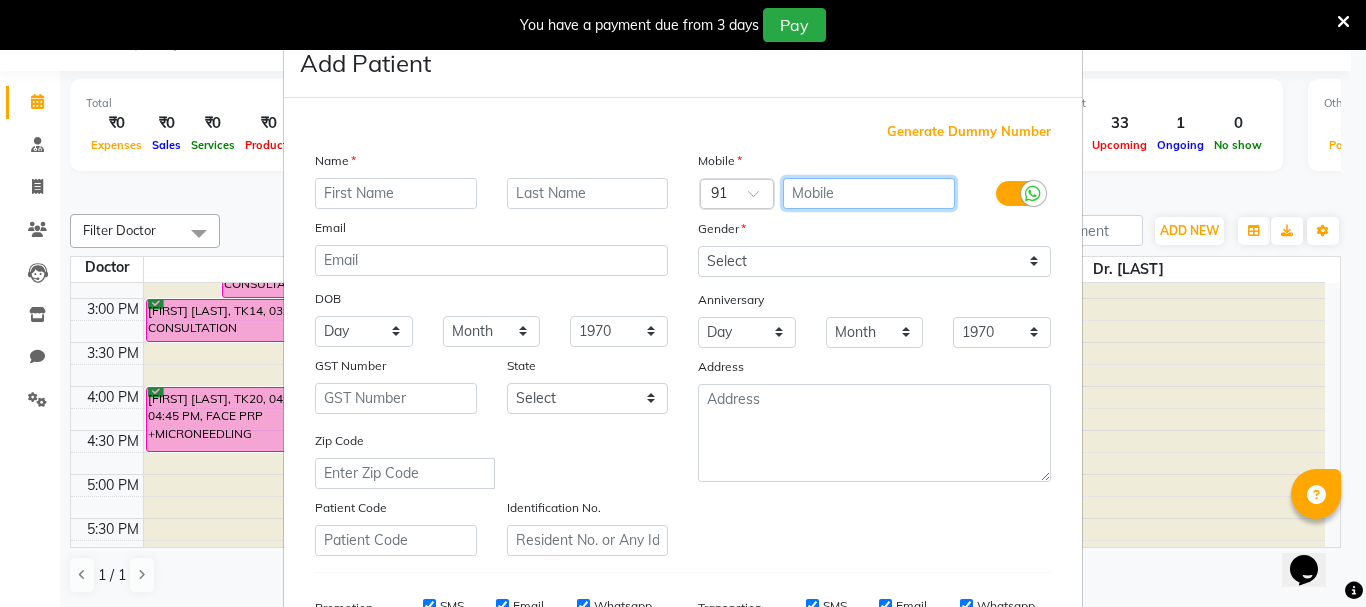 click at bounding box center (869, 193) 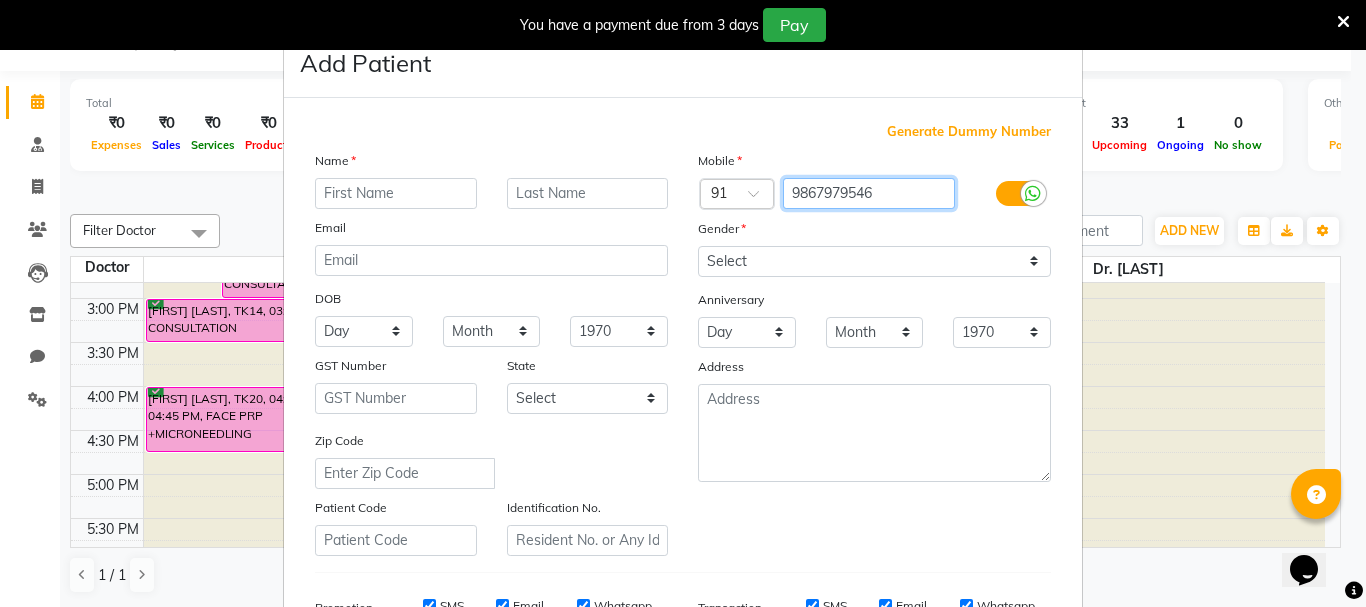 type on "9867979546" 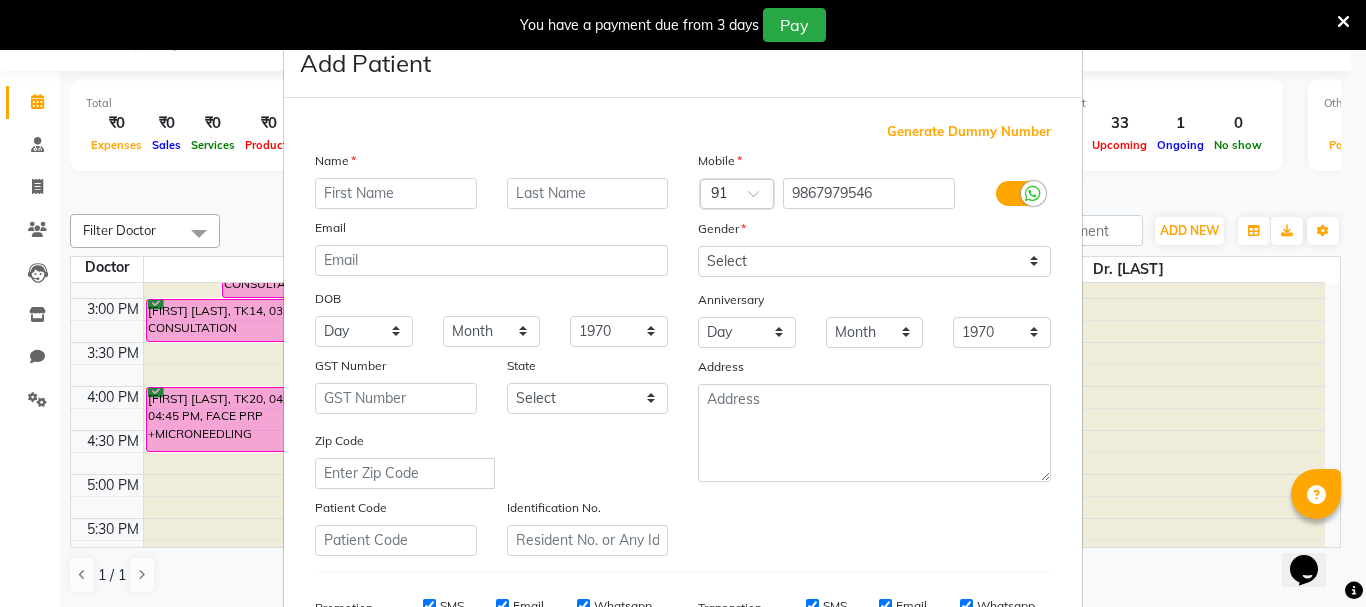 drag, startPoint x: 456, startPoint y: 214, endPoint x: 445, endPoint y: 198, distance: 19.416489 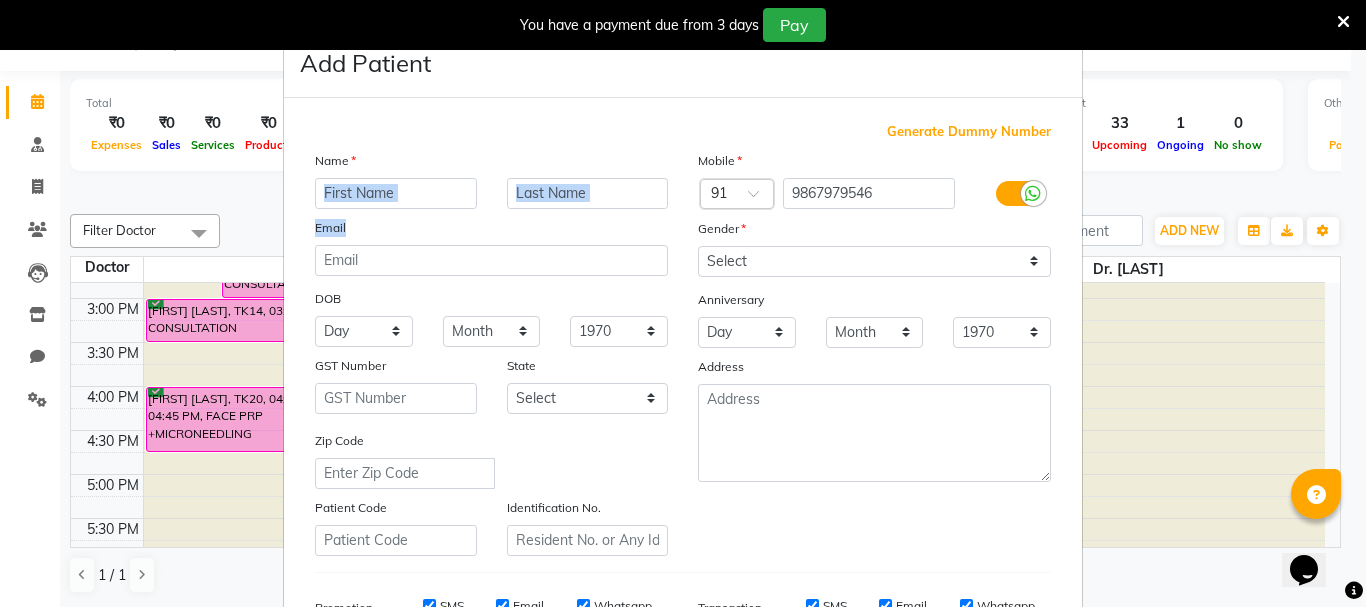 click at bounding box center [396, 193] 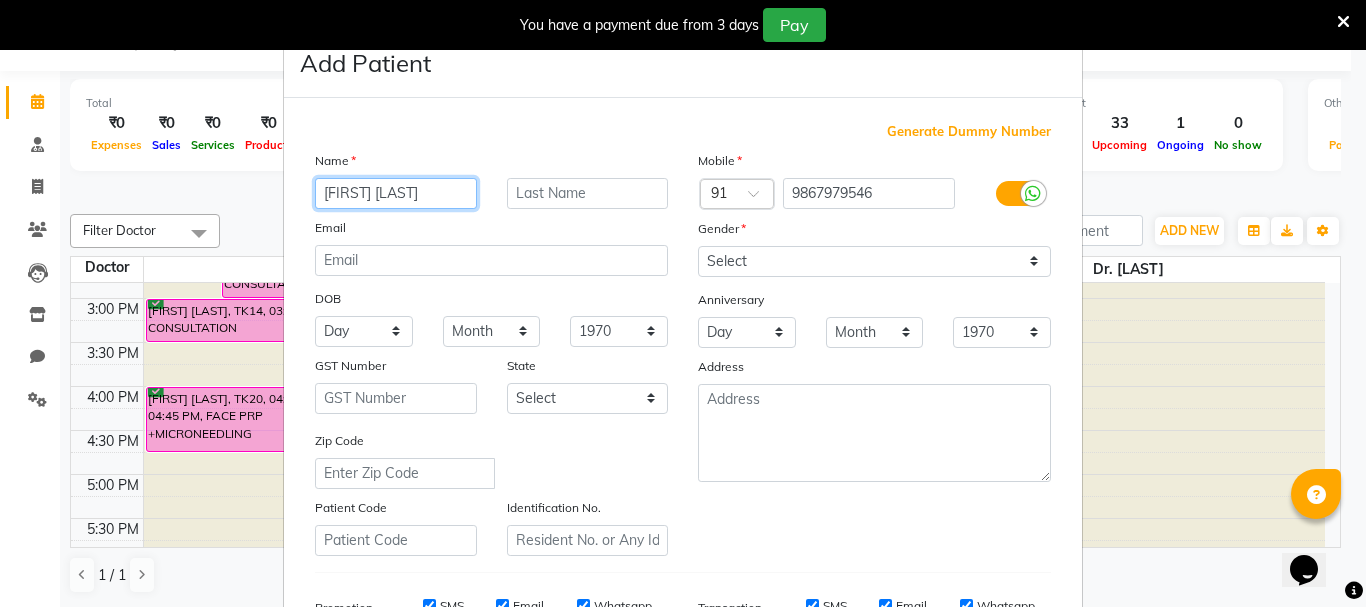 type on "[FIRST] [LAST]" 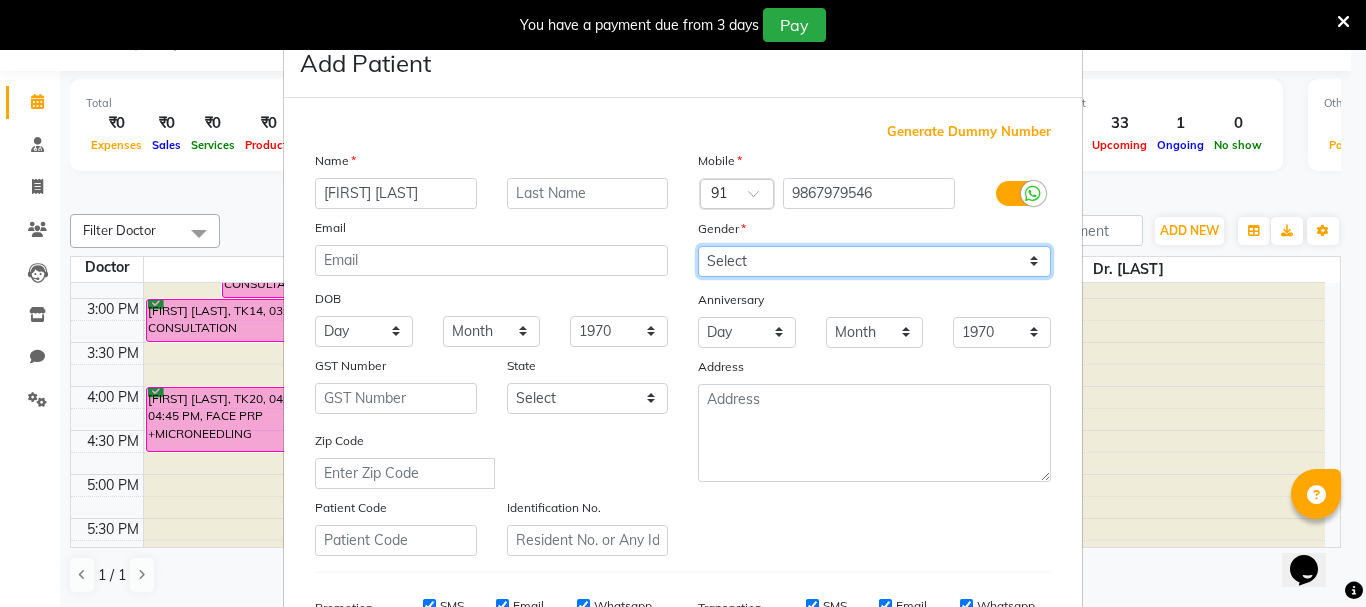 click on "Select Male Female Other Prefer Not To Say" at bounding box center [874, 261] 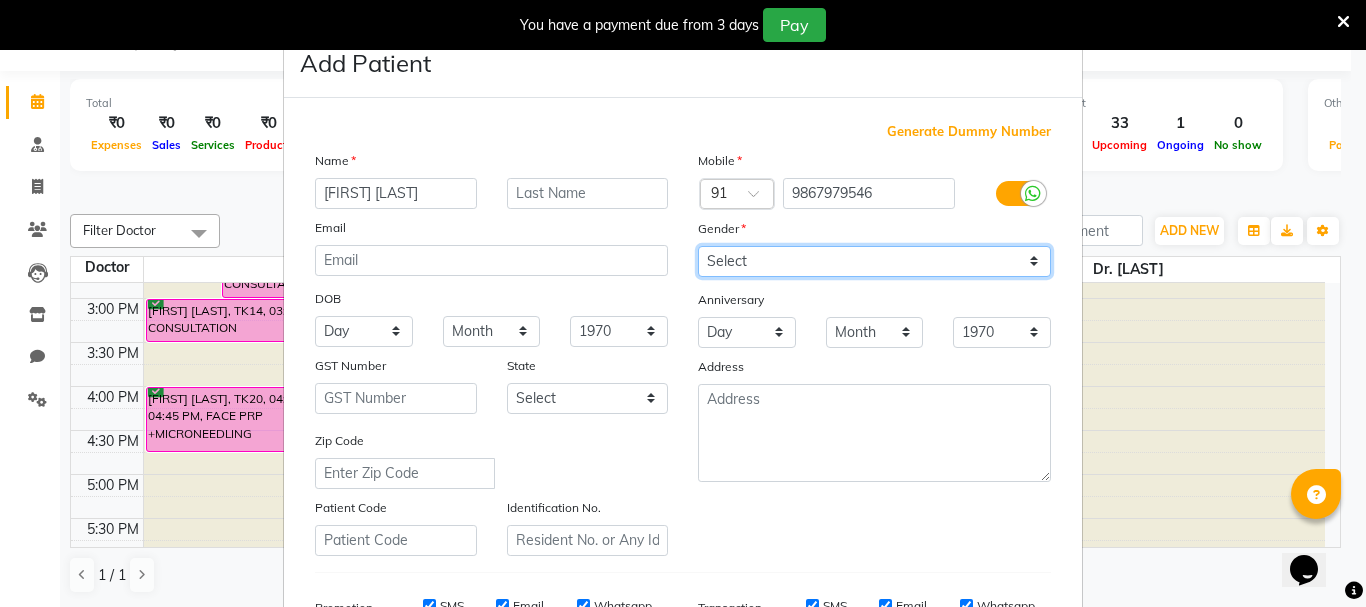 select on "male" 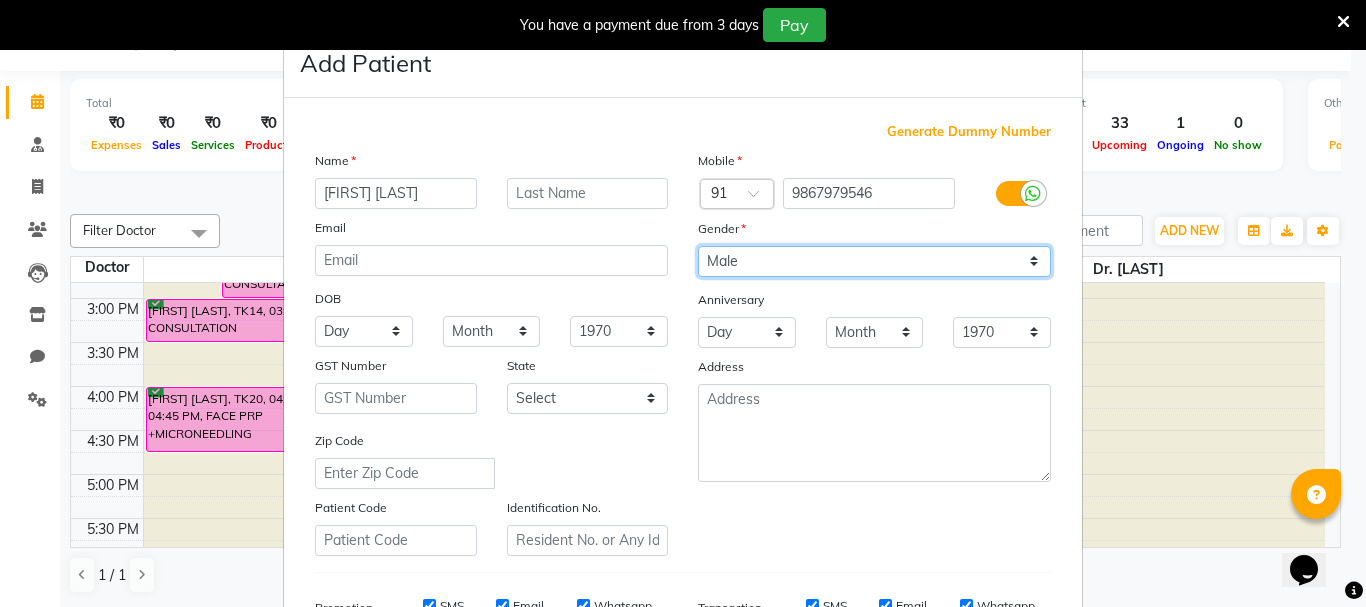 click on "Select Male Female Other Prefer Not To Say" at bounding box center (874, 261) 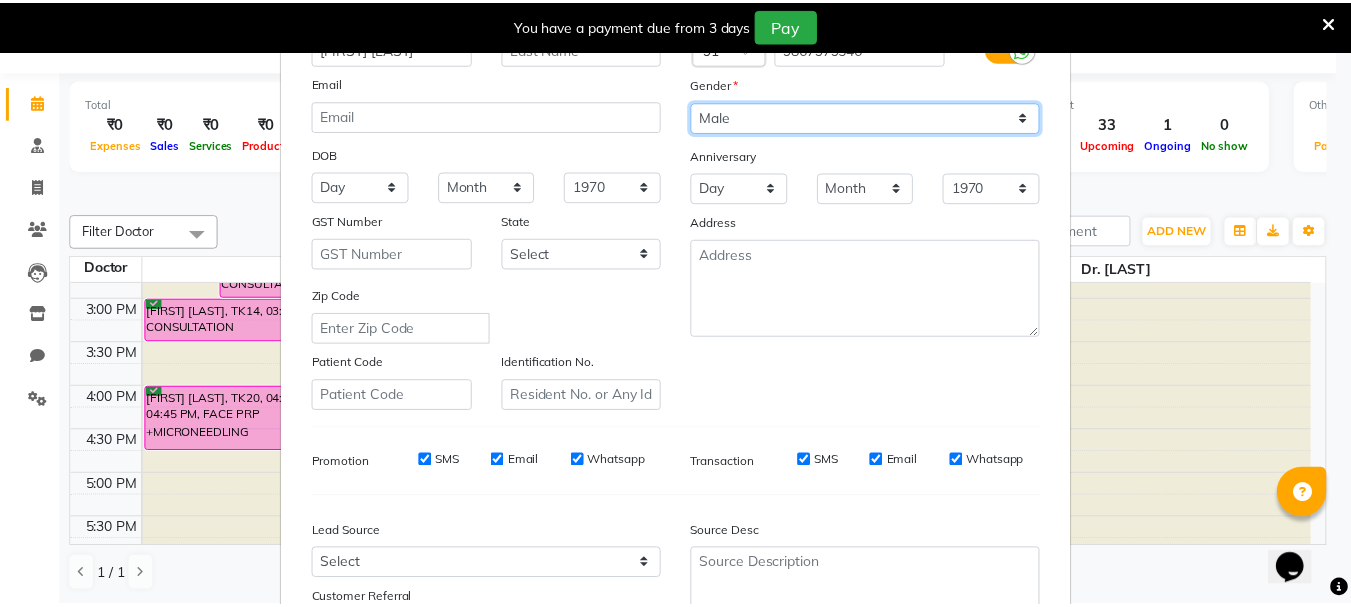 scroll, scrollTop: 316, scrollLeft: 0, axis: vertical 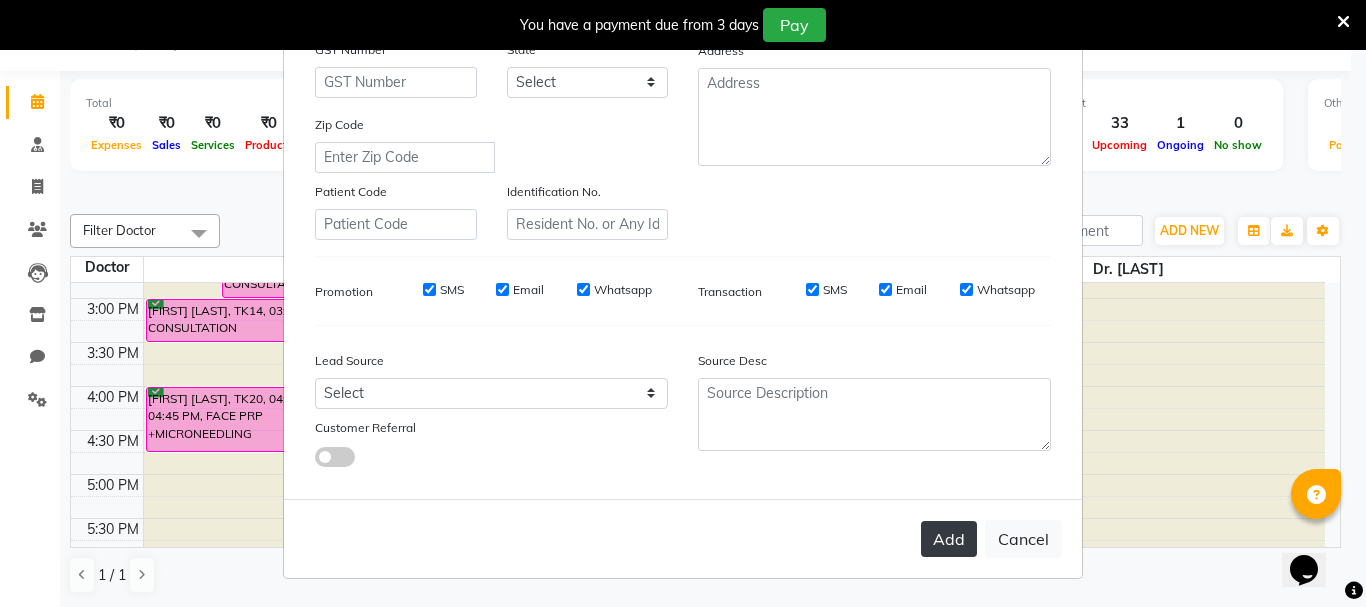 click on "Add" at bounding box center (949, 539) 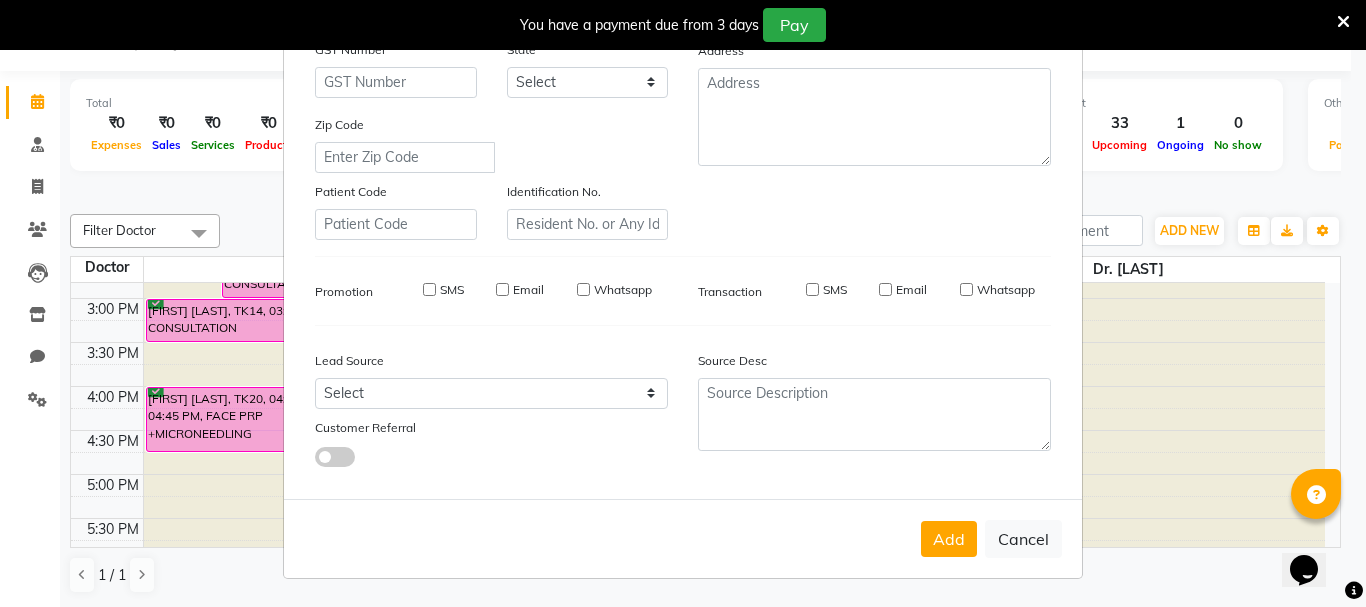 type 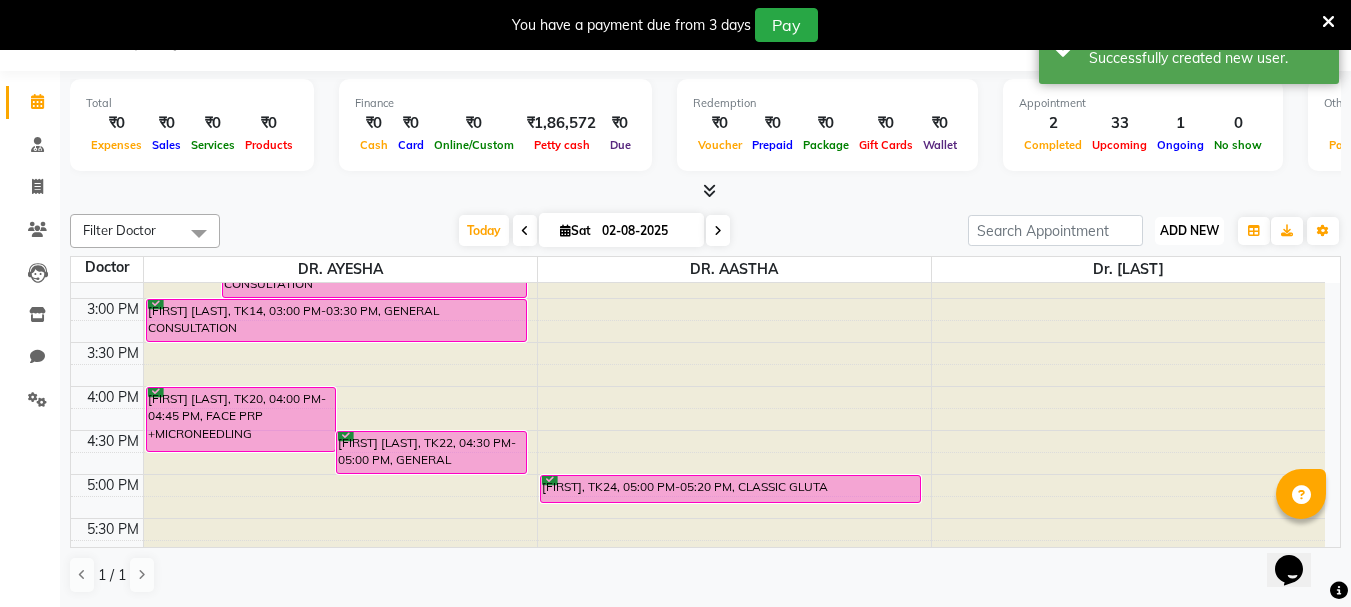 click on "ADD NEW" at bounding box center (1189, 230) 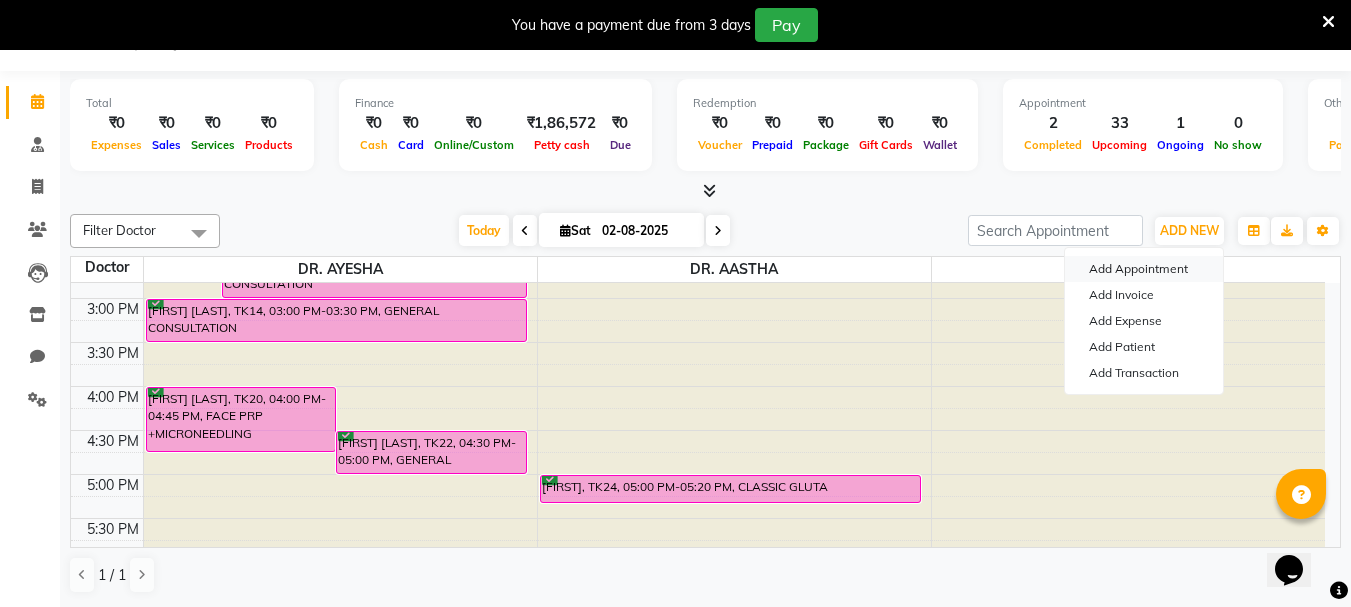 click on "Add Appointment" at bounding box center (1144, 269) 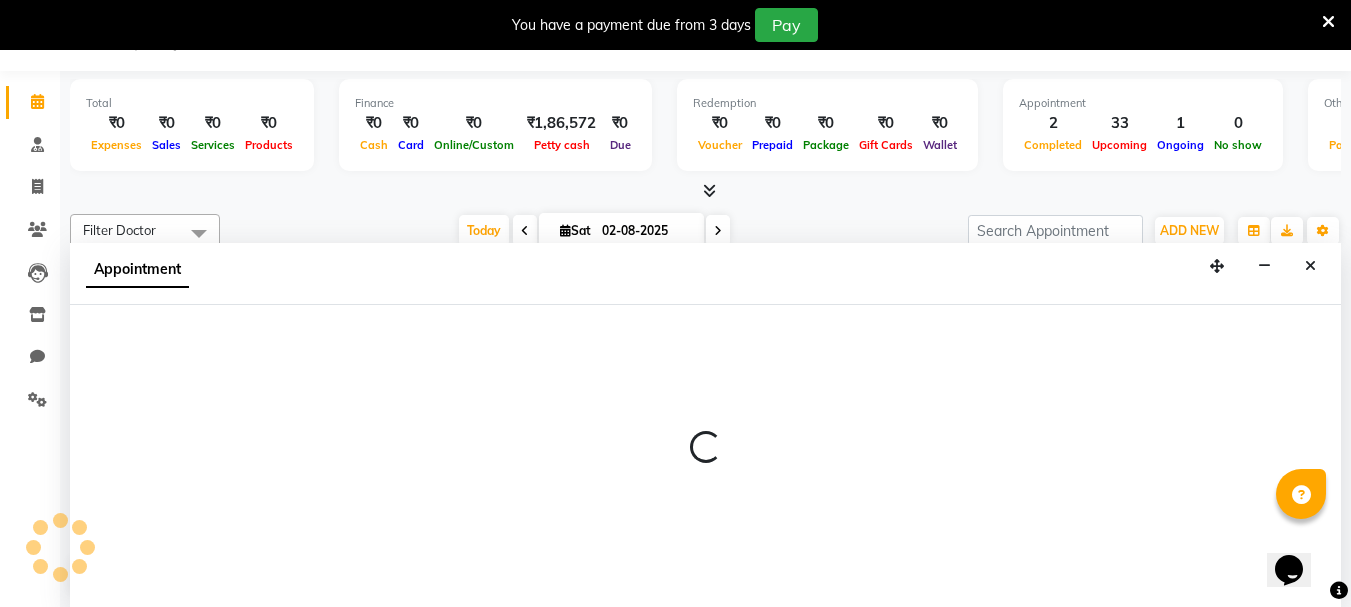 select on "540" 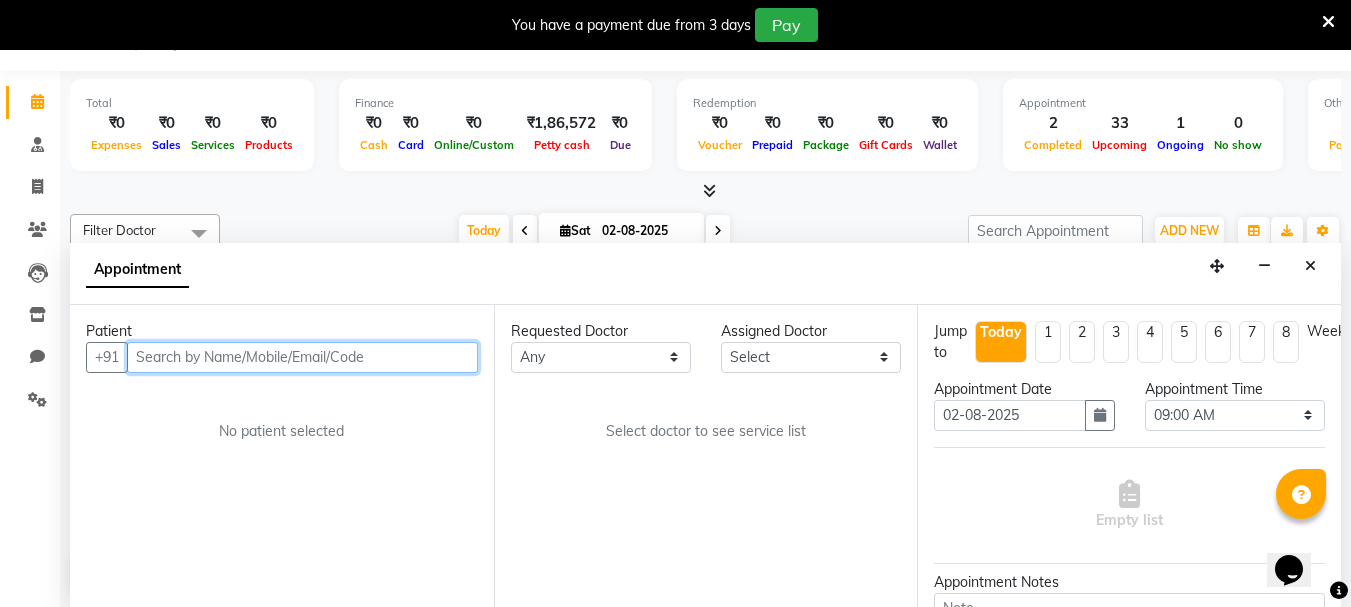 click at bounding box center (302, 357) 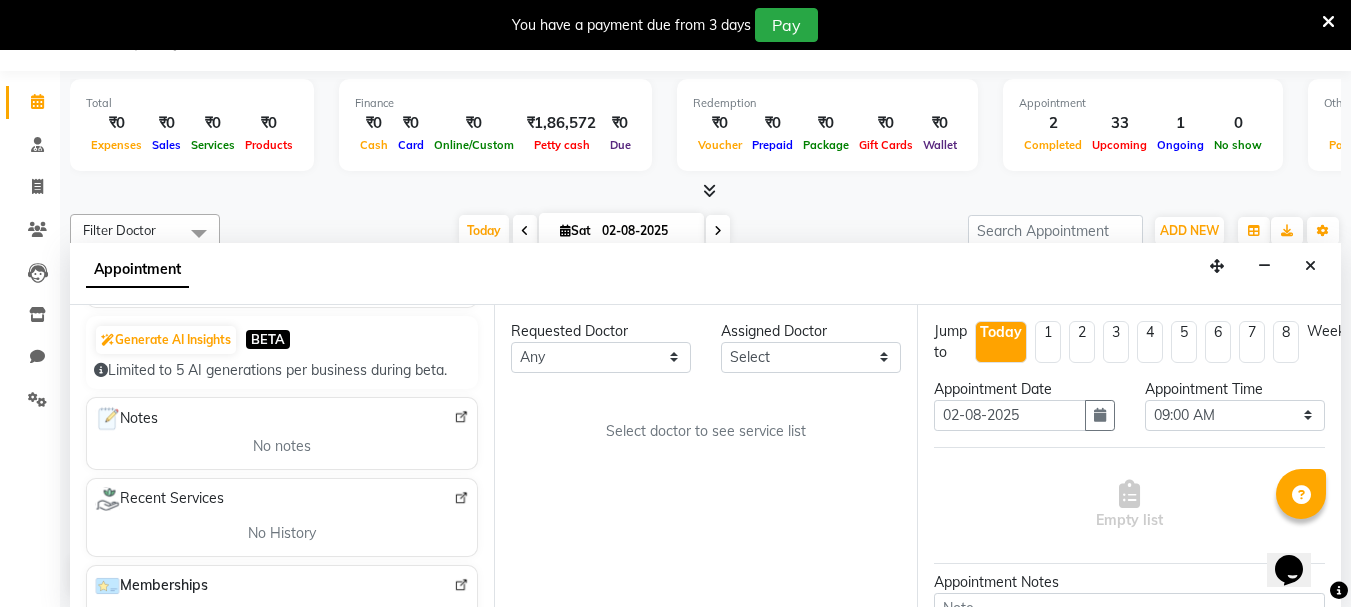 scroll, scrollTop: 200, scrollLeft: 0, axis: vertical 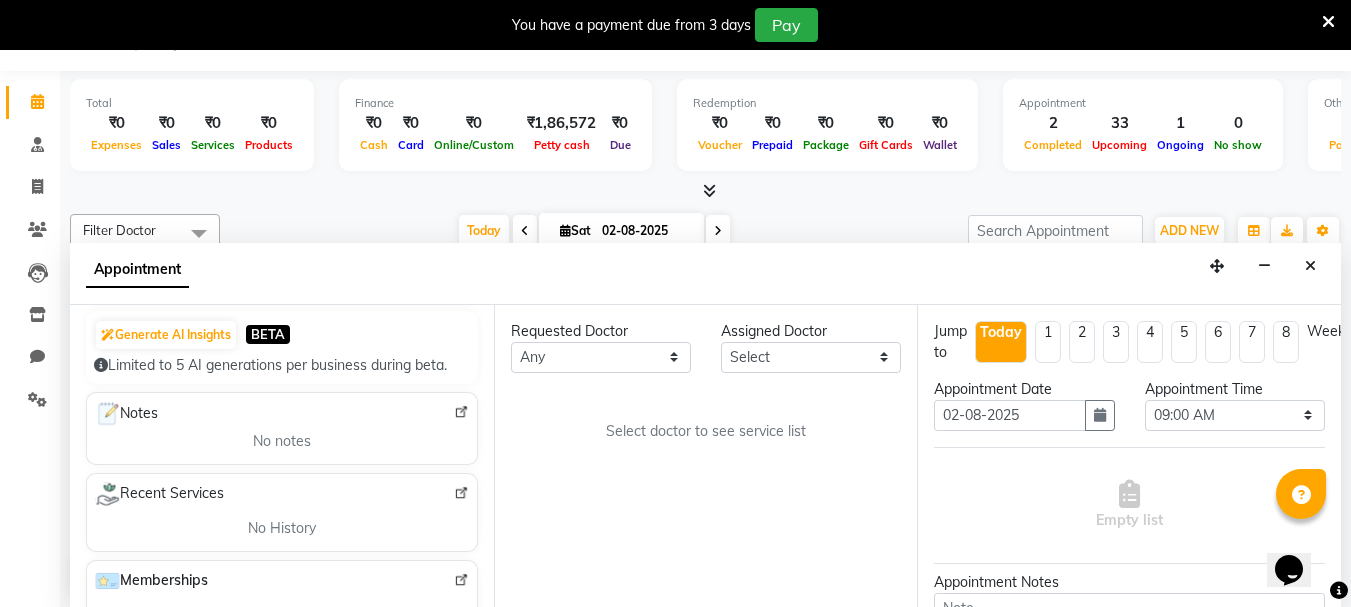 type on "9867979546" 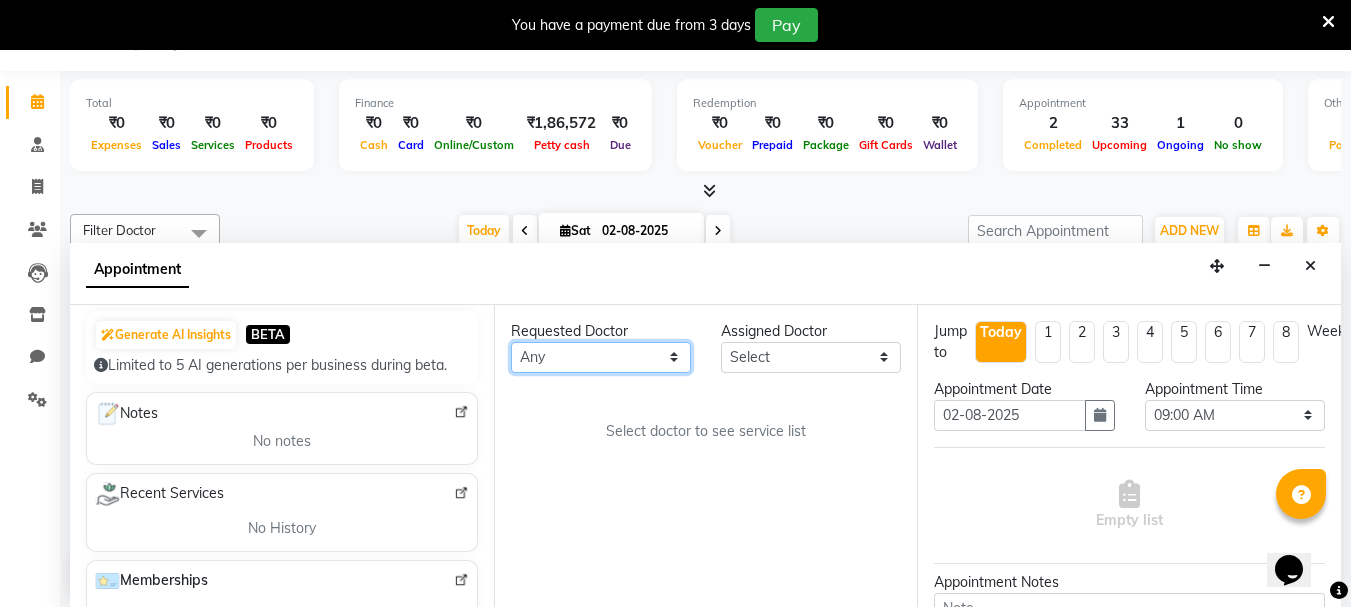 drag, startPoint x: 666, startPoint y: 353, endPoint x: 660, endPoint y: 371, distance: 18.973665 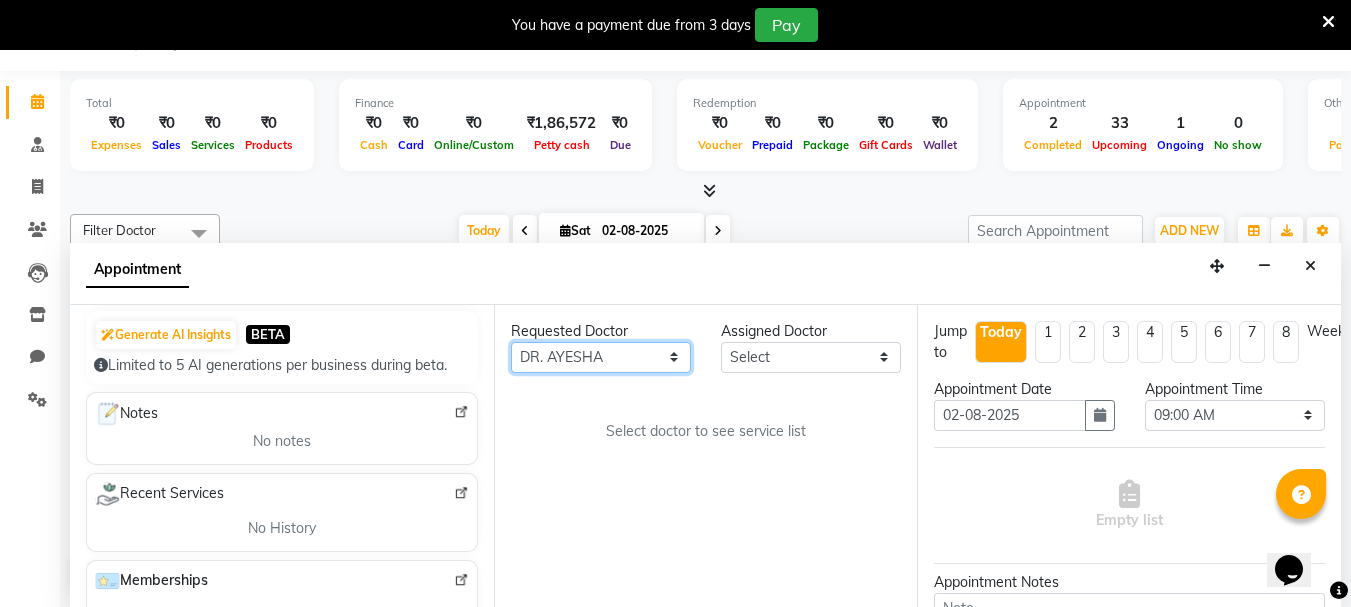 click on "Any DR. [FIRST]	 DR. [FIRST]	 DR. [FIRST]" at bounding box center [601, 357] 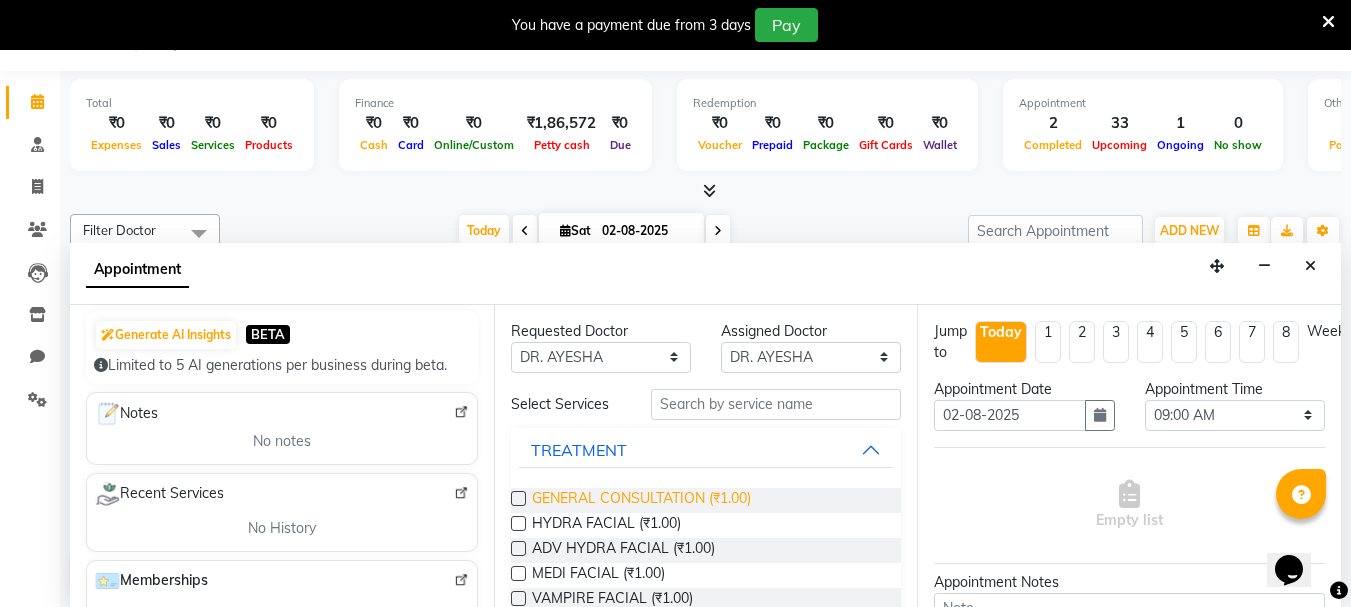 click on "GENERAL CONSULTATION (₹1.00)" at bounding box center (641, 500) 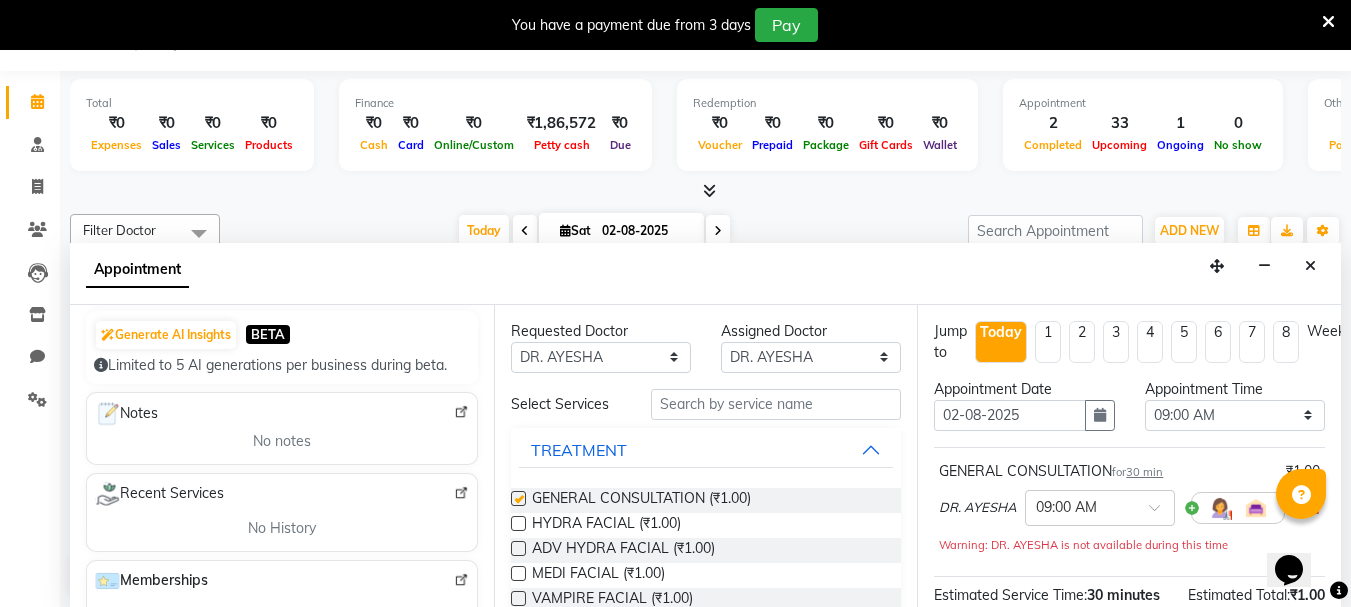 checkbox on "false" 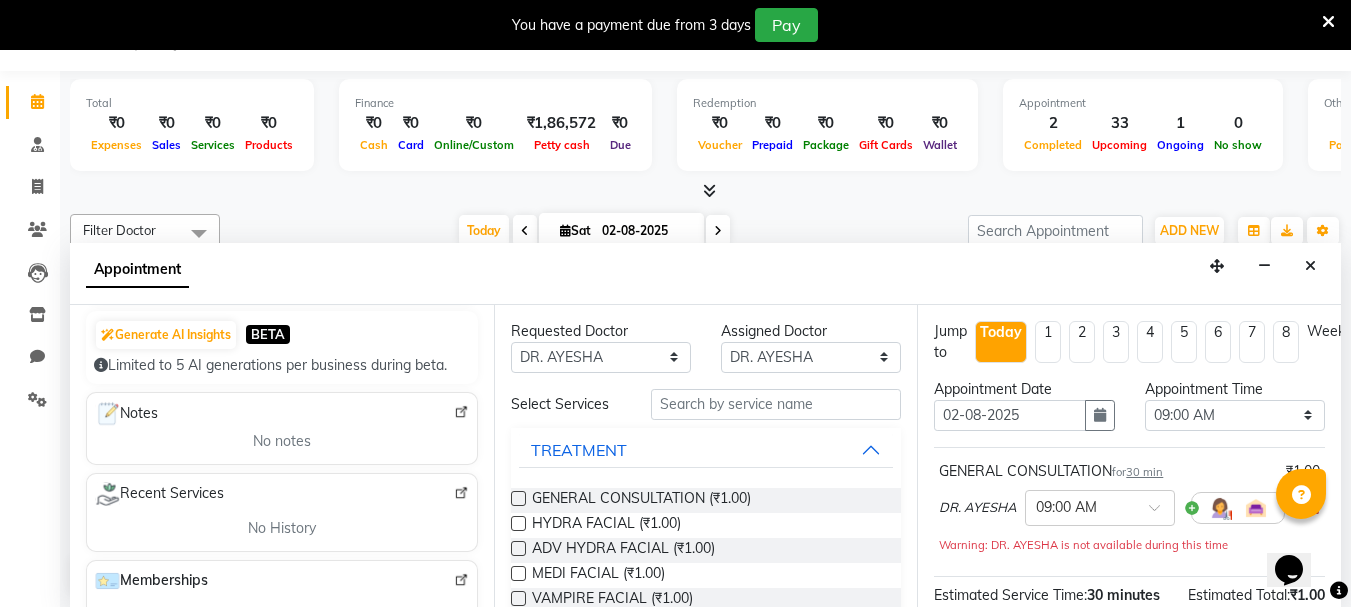 click on "3" at bounding box center [1116, 342] 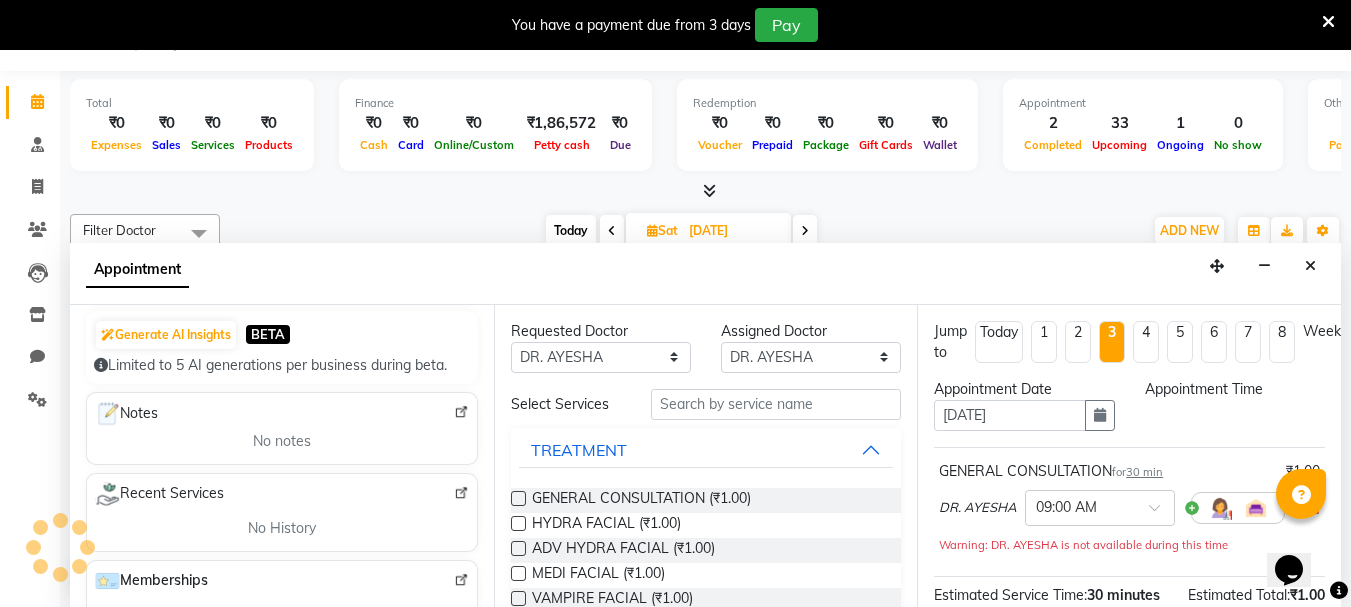 scroll, scrollTop: 0, scrollLeft: 0, axis: both 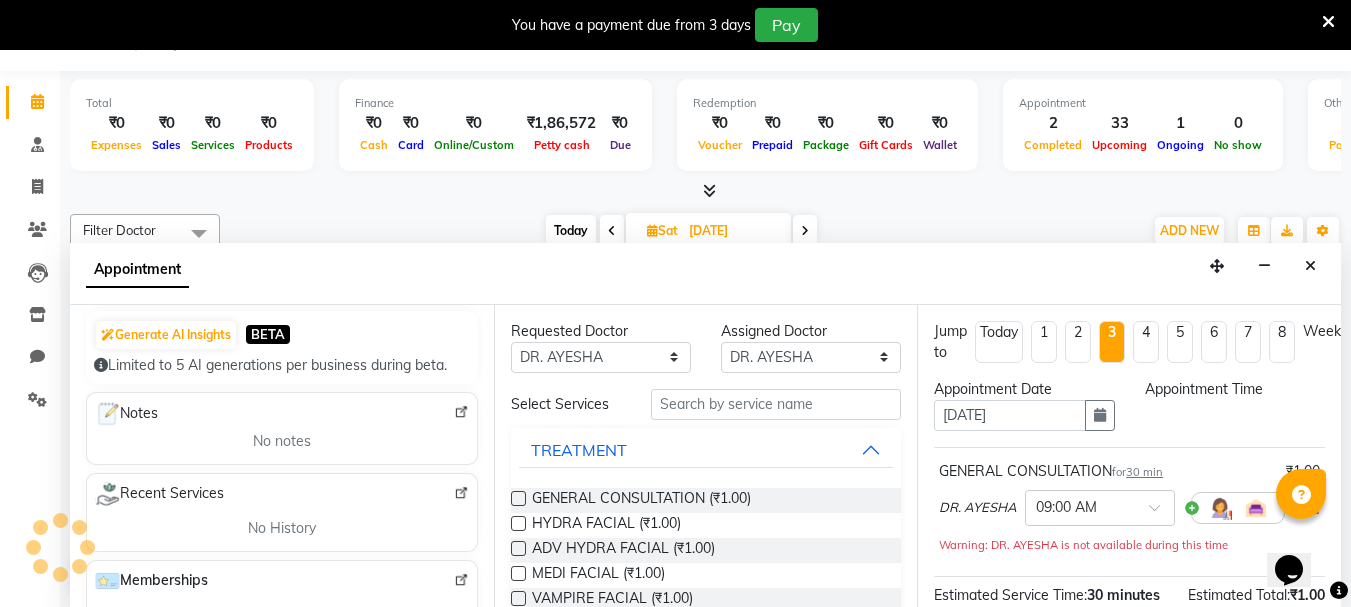 select on "540" 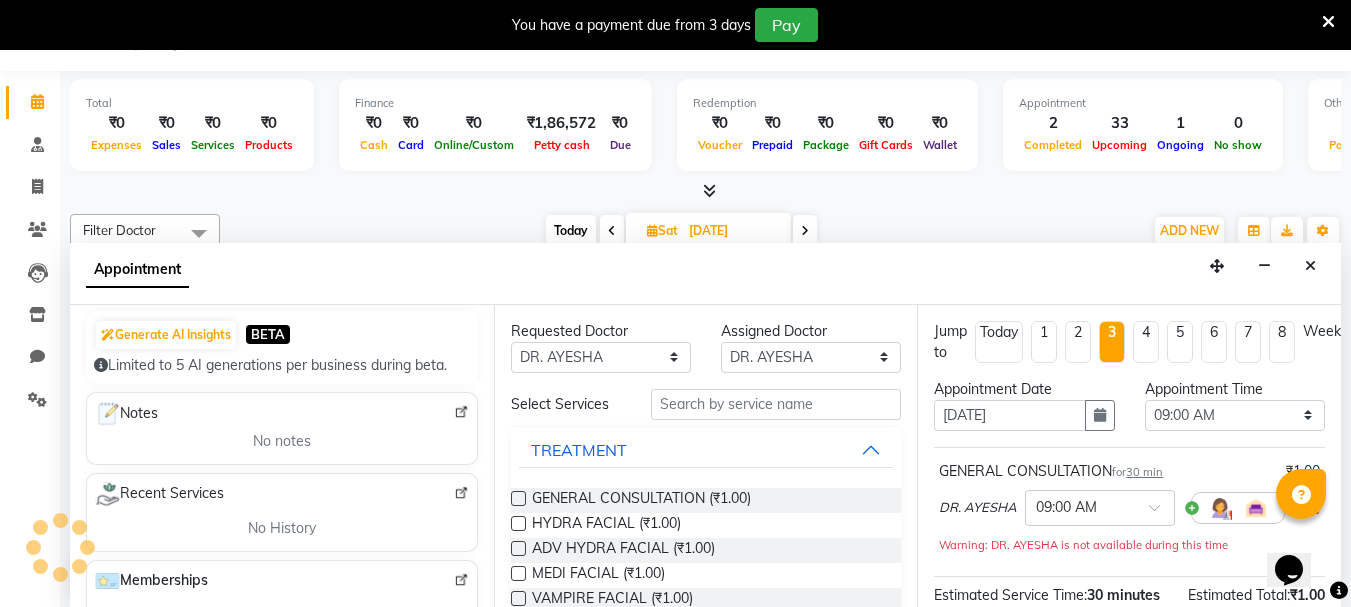 scroll, scrollTop: 529, scrollLeft: 0, axis: vertical 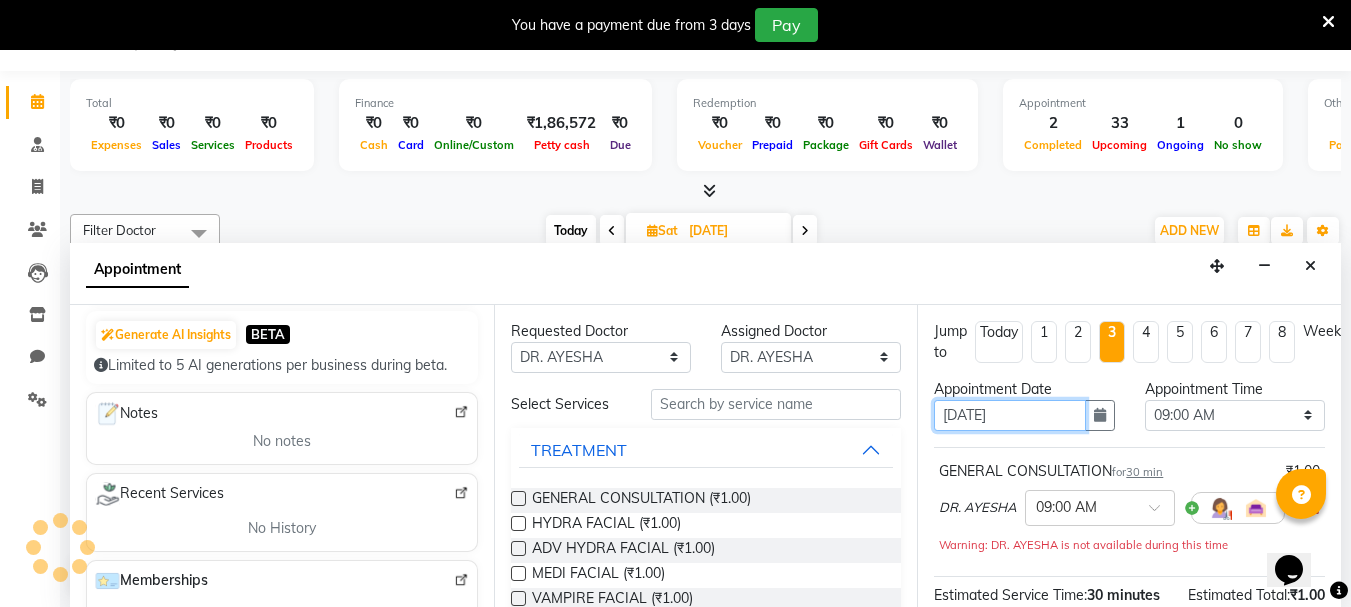 click on "[DATE]" at bounding box center [1009, 415] 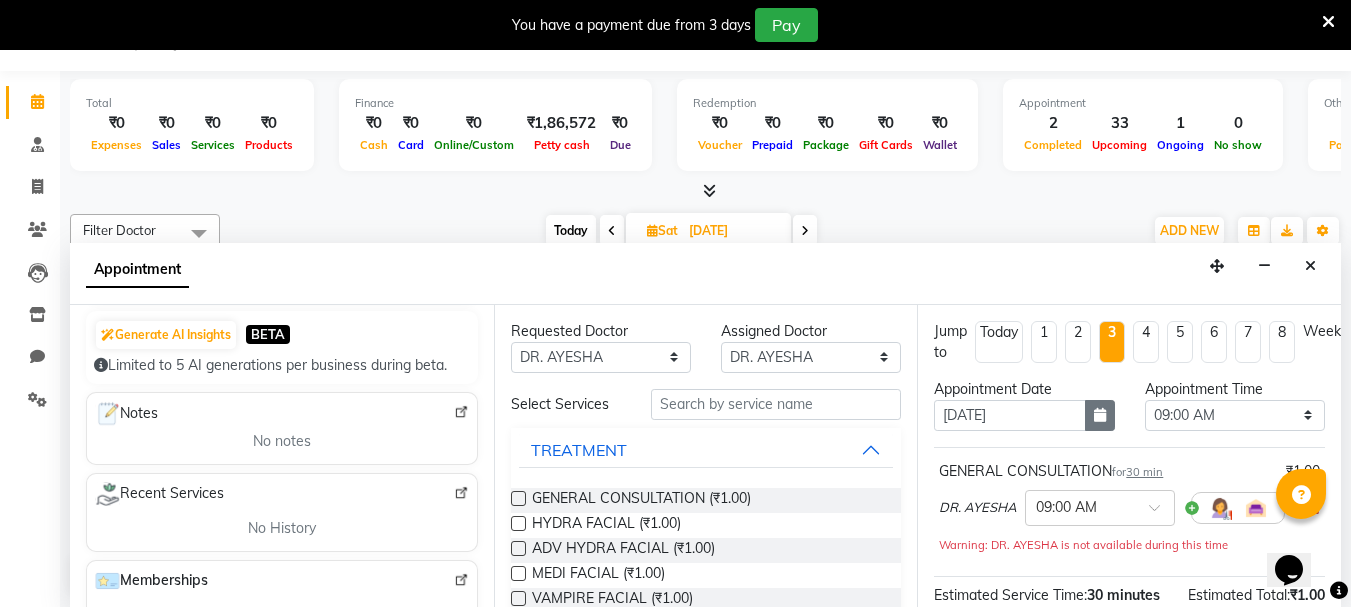 click at bounding box center [1100, 415] 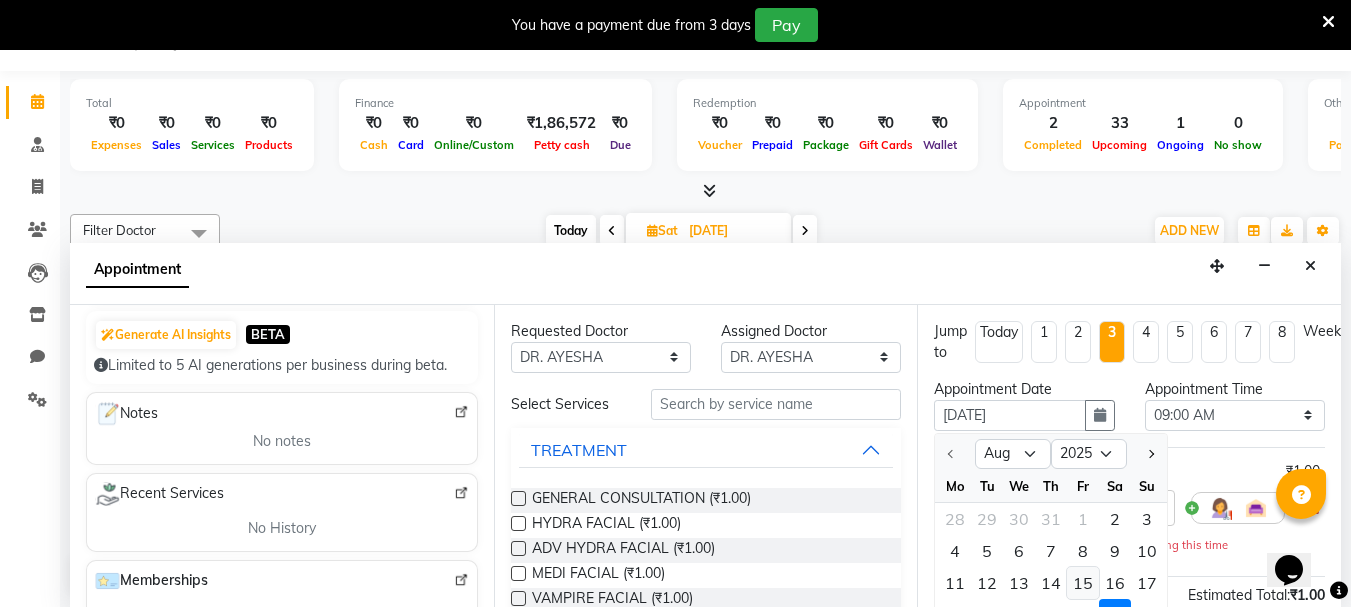 scroll, scrollTop: 166, scrollLeft: 0, axis: vertical 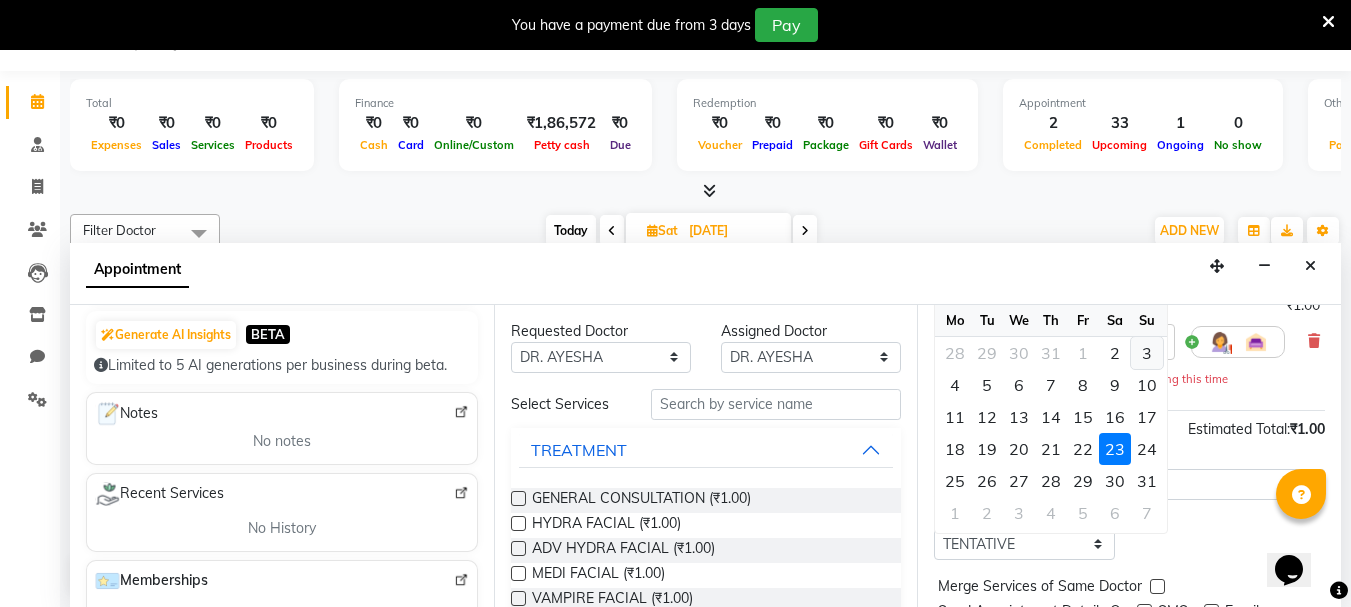 click on "3" at bounding box center (1147, 353) 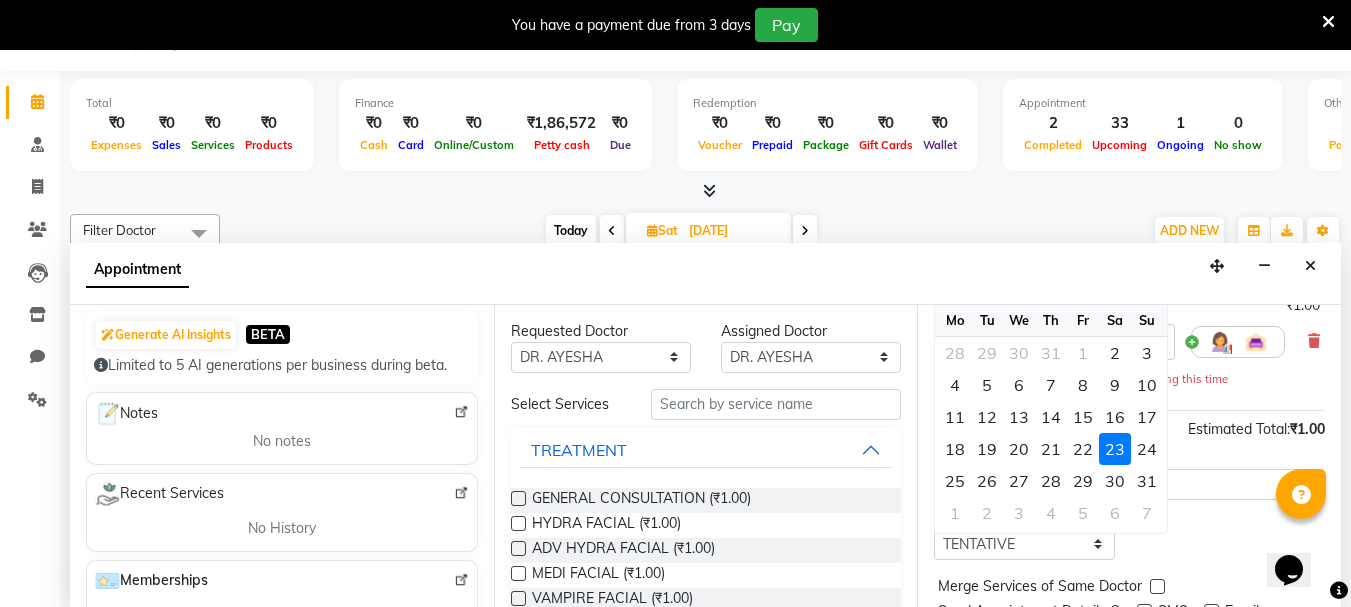 type on "03-08-2025" 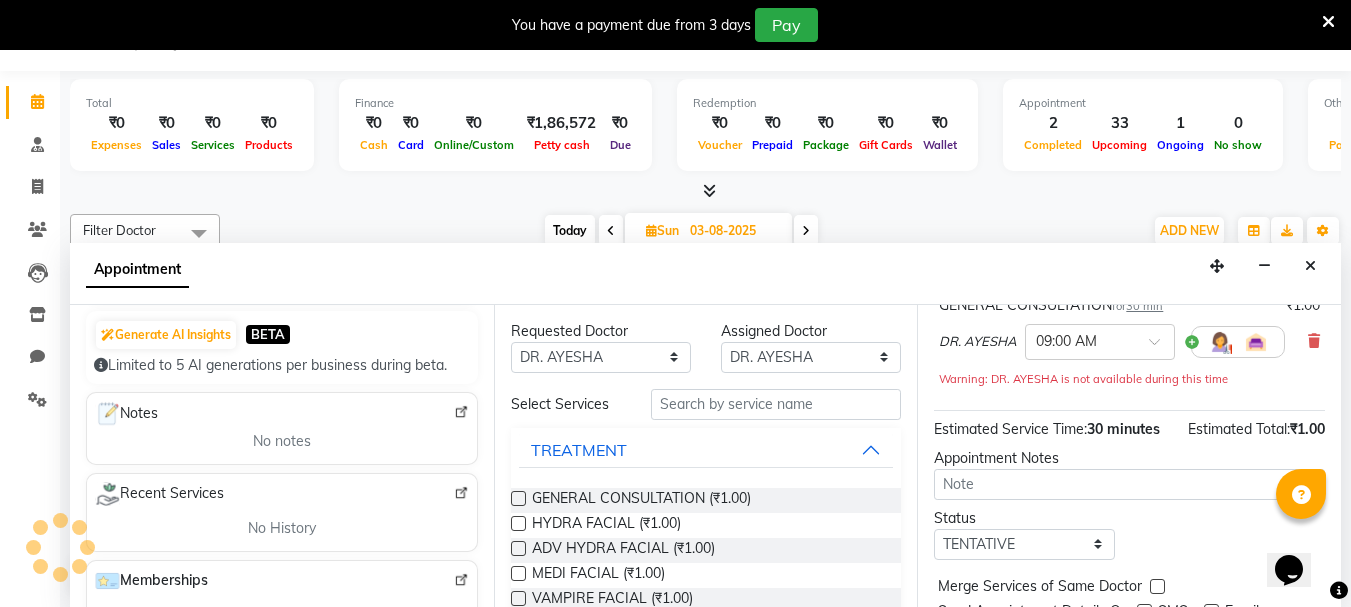 scroll, scrollTop: 529, scrollLeft: 0, axis: vertical 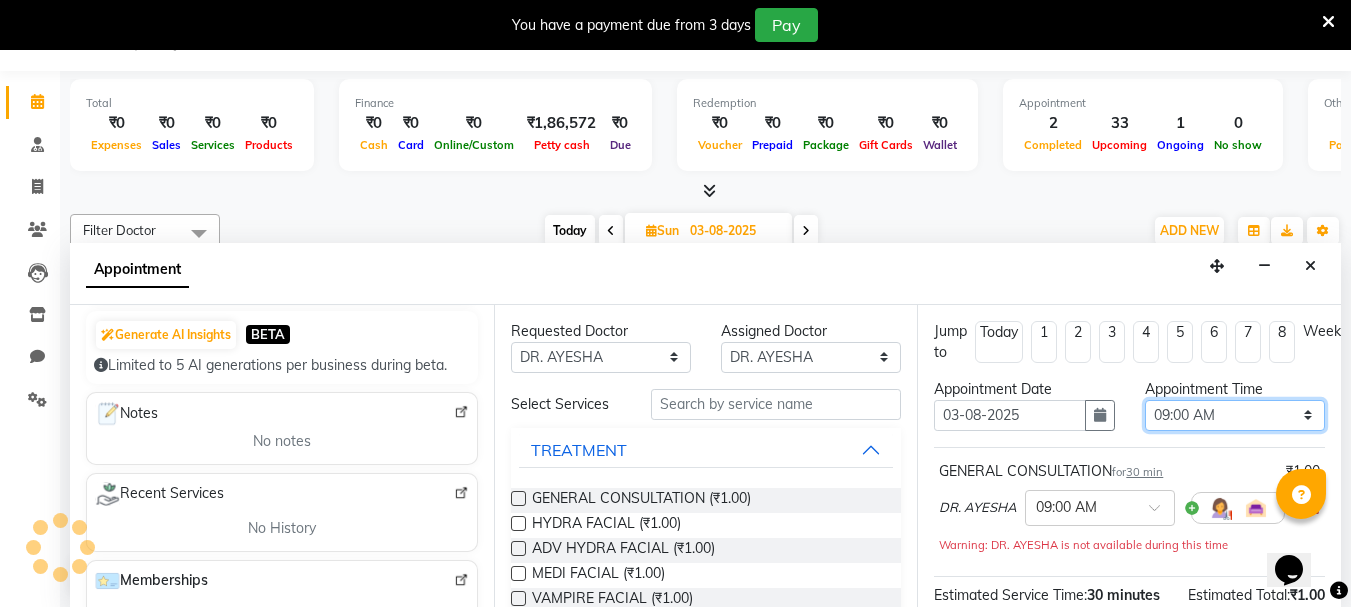 click on "Select 09:00 AM 09:15 AM 09:30 AM 09:45 AM 10:00 AM 10:15 AM 10:30 AM 10:45 AM 11:00 AM 11:15 AM 11:30 AM 11:45 AM 12:00 PM 12:15 PM 12:30 PM 12:45 PM 01:00 PM 01:15 PM 01:30 PM 01:45 PM 02:00 PM 02:15 PM 02:30 PM 02:45 PM 03:00 PM 03:15 PM 03:30 PM 03:45 PM 04:00 PM 04:15 PM 04:30 PM 04:45 PM 05:00 PM 05:15 PM 05:30 PM 05:45 PM 06:00 PM 06:15 PM 06:30 PM 06:45 PM 07:00 PM 07:15 PM 07:30 PM 07:45 PM 08:00 PM 08:15 PM 08:30 PM 08:45 PM 09:00 PM 09:15 PM 09:30 PM 09:45 PM 10:00 PM" at bounding box center [1235, 415] 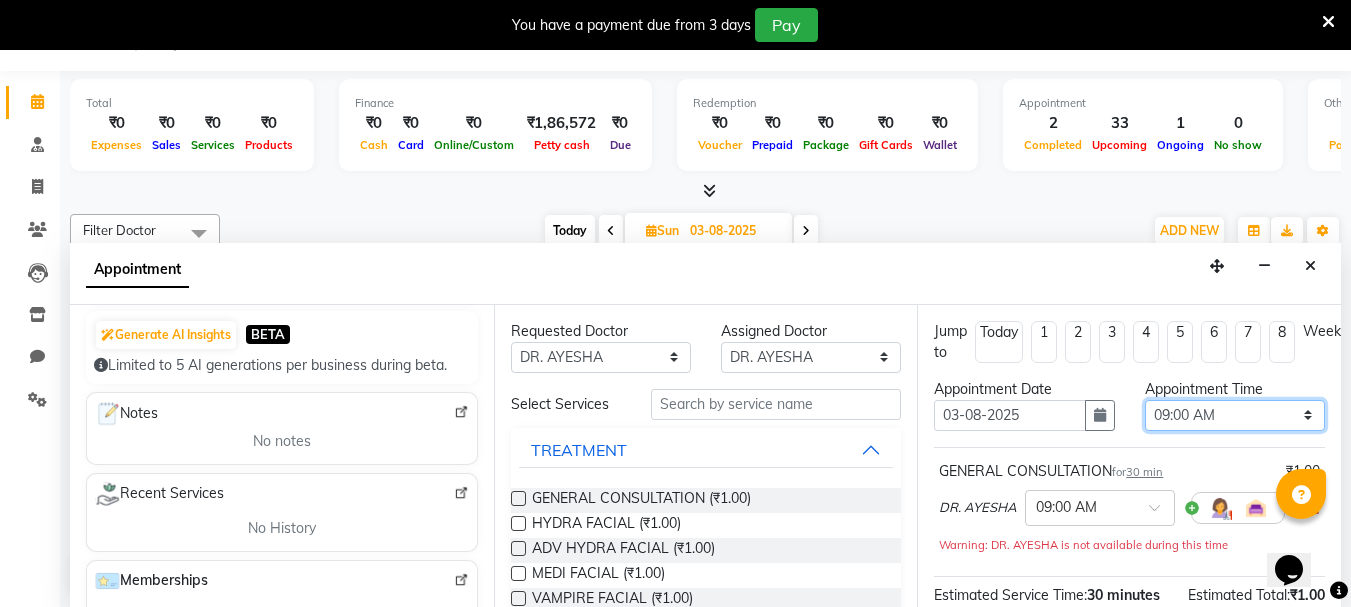 select on "840" 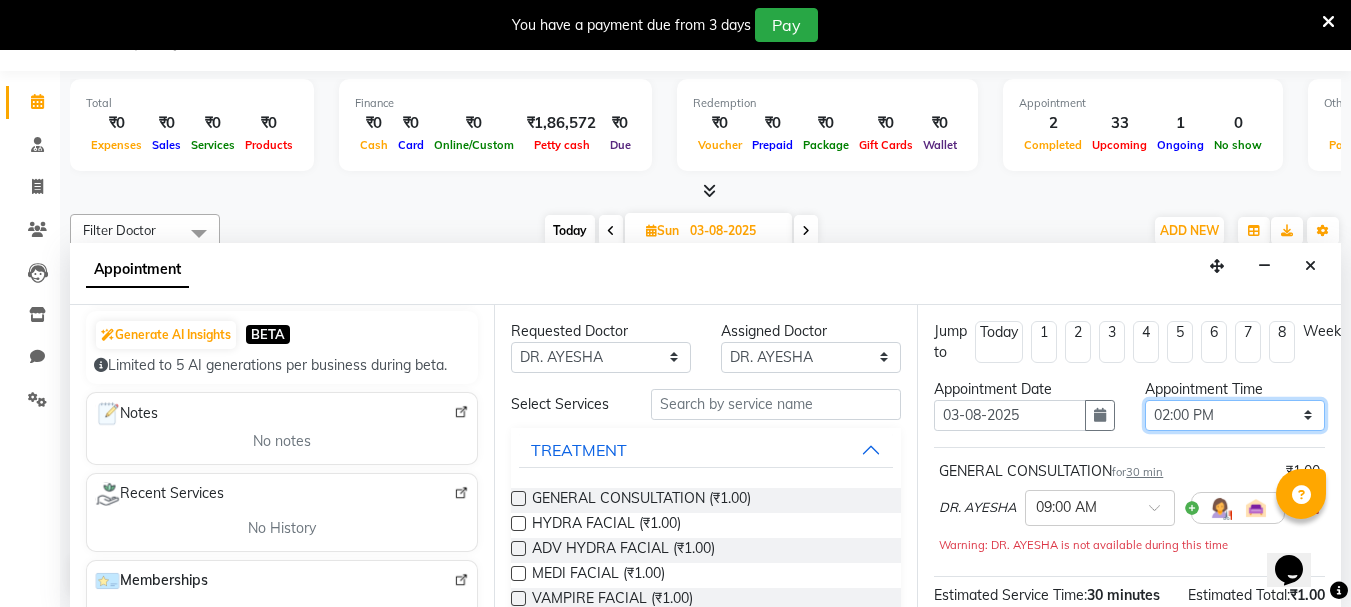 click on "Select 09:00 AM 09:15 AM 09:30 AM 09:45 AM 10:00 AM 10:15 AM 10:30 AM 10:45 AM 11:00 AM 11:15 AM 11:30 AM 11:45 AM 12:00 PM 12:15 PM 12:30 PM 12:45 PM 01:00 PM 01:15 PM 01:30 PM 01:45 PM 02:00 PM 02:15 PM 02:30 PM 02:45 PM 03:00 PM 03:15 PM 03:30 PM 03:45 PM 04:00 PM 04:15 PM 04:30 PM 04:45 PM 05:00 PM 05:15 PM 05:30 PM 05:45 PM 06:00 PM 06:15 PM 06:30 PM 06:45 PM 07:00 PM 07:15 PM 07:30 PM 07:45 PM 08:00 PM 08:15 PM 08:30 PM 08:45 PM 09:00 PM 09:15 PM 09:30 PM 09:45 PM 10:00 PM" at bounding box center (1235, 415) 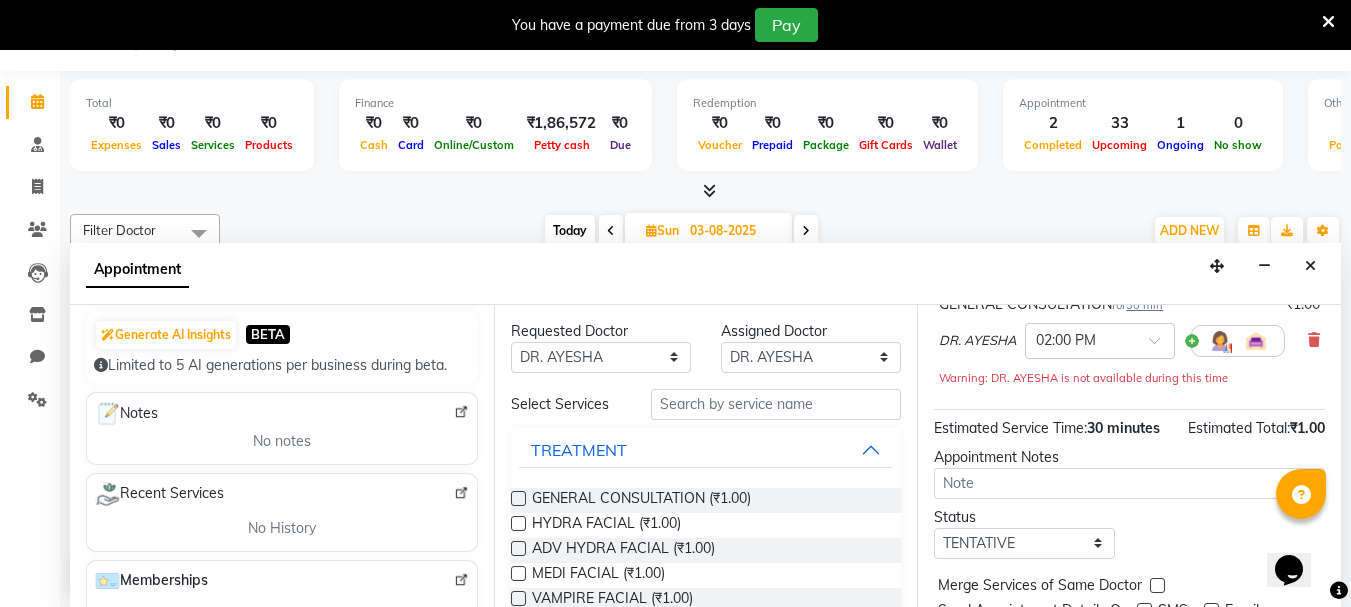 scroll, scrollTop: 281, scrollLeft: 0, axis: vertical 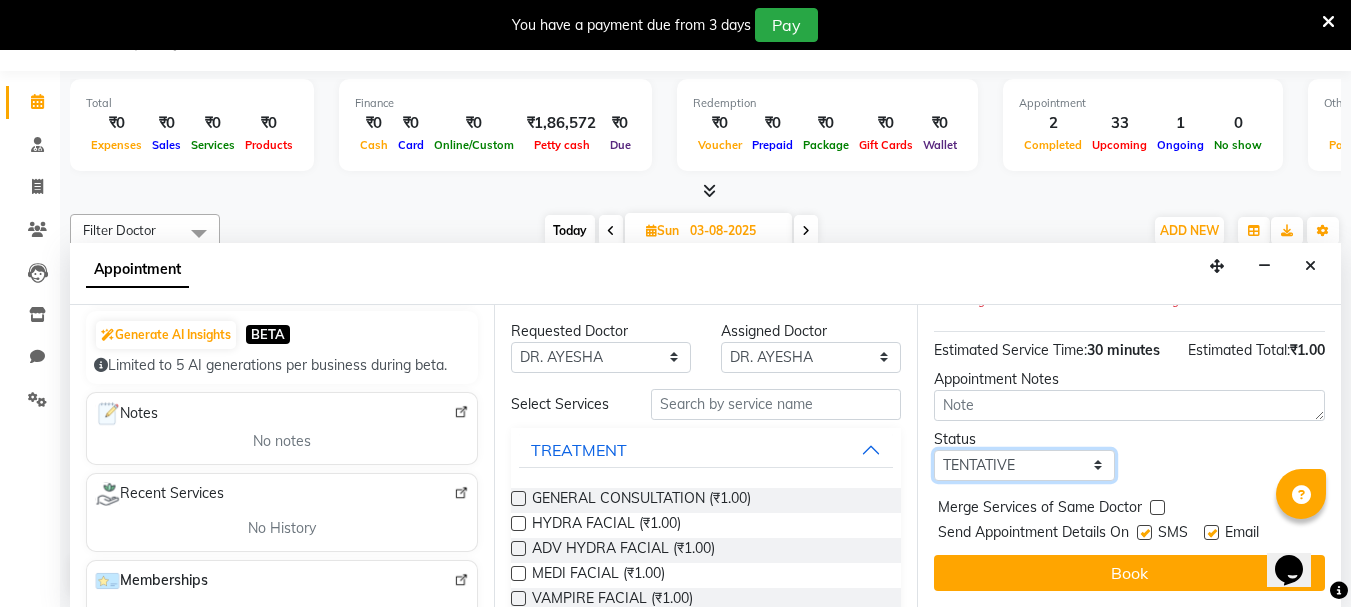 click on "Select TENTATIVE CONFIRM UPCOMING" at bounding box center (1024, 465) 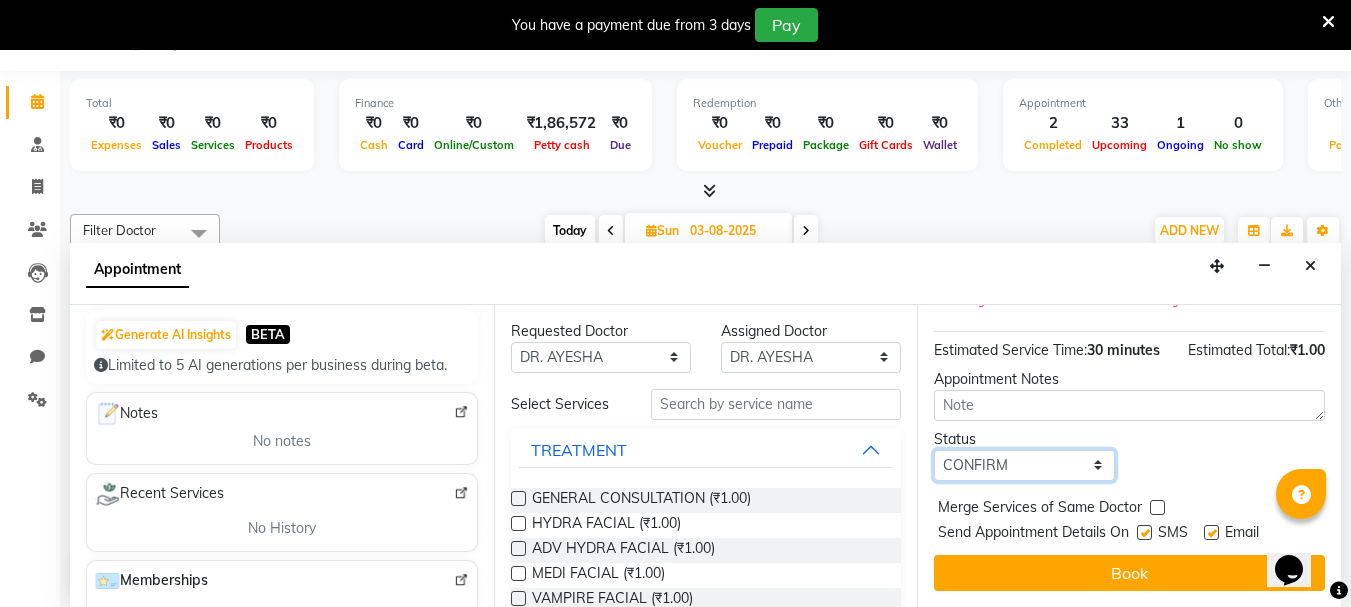 click on "Select TENTATIVE CONFIRM UPCOMING" at bounding box center [1024, 465] 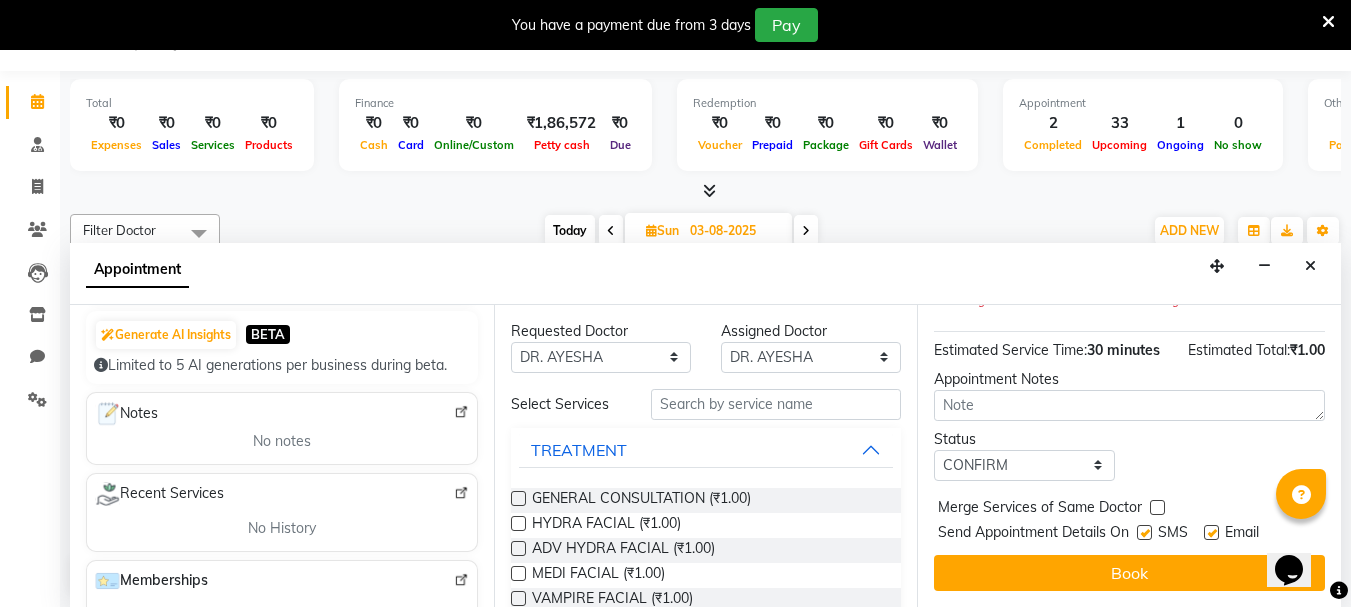click on "Book" at bounding box center (1129, 573) 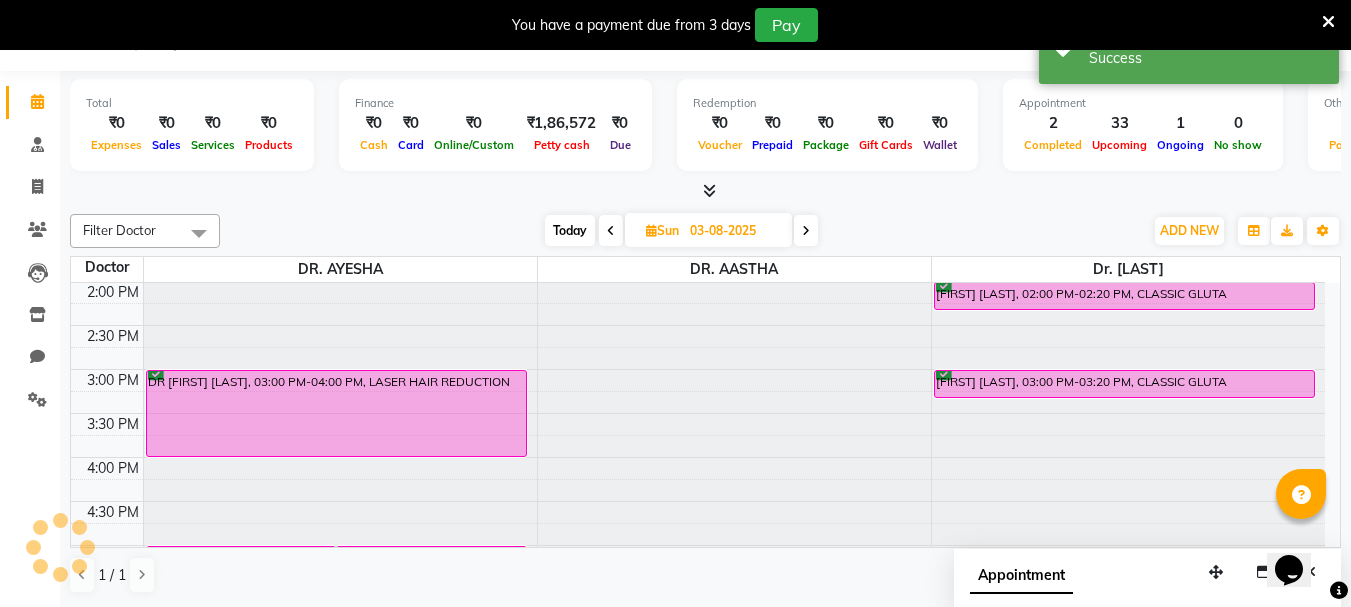 scroll, scrollTop: 0, scrollLeft: 0, axis: both 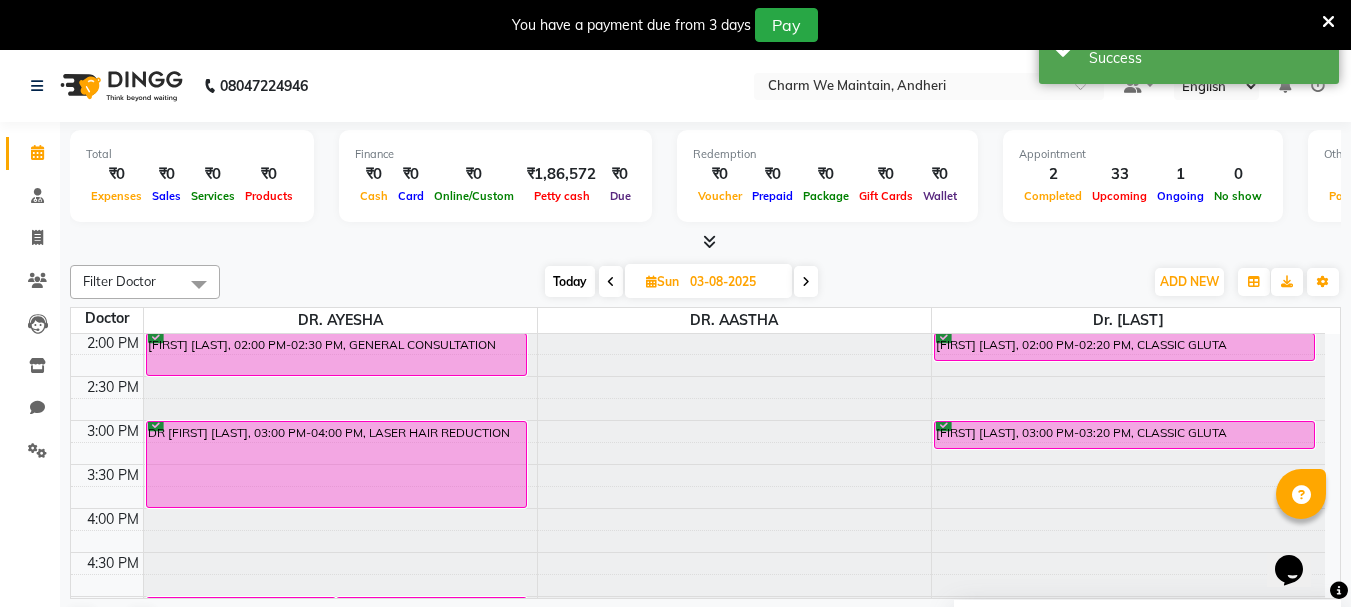 click at bounding box center (1328, 22) 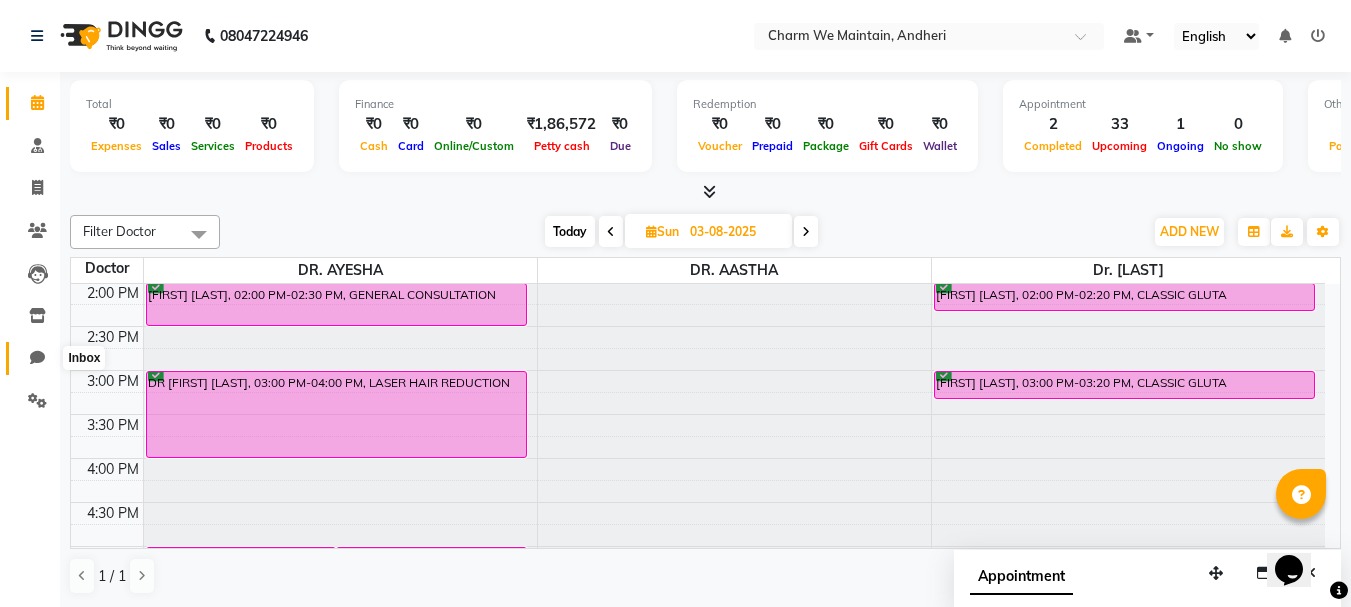 click 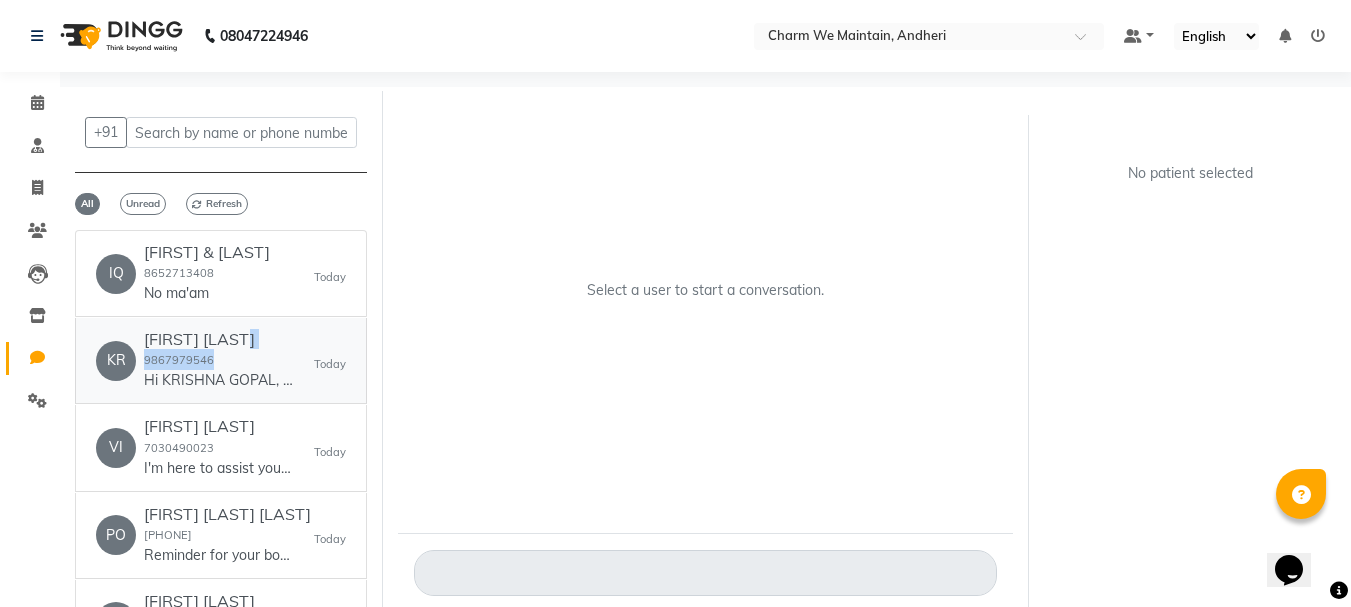 click on "KRISHNA GOPAL  [PHONE]  Hi KRISHNA GOPAL, ✨
Just a quick confirmation—your Charm We Maintain appointment is set.
📅 03-08-2025
🕒 2:00 pm
📍 https://g.co/kgs/MSDVYeB
Need to adjust your booking? Let us know!" 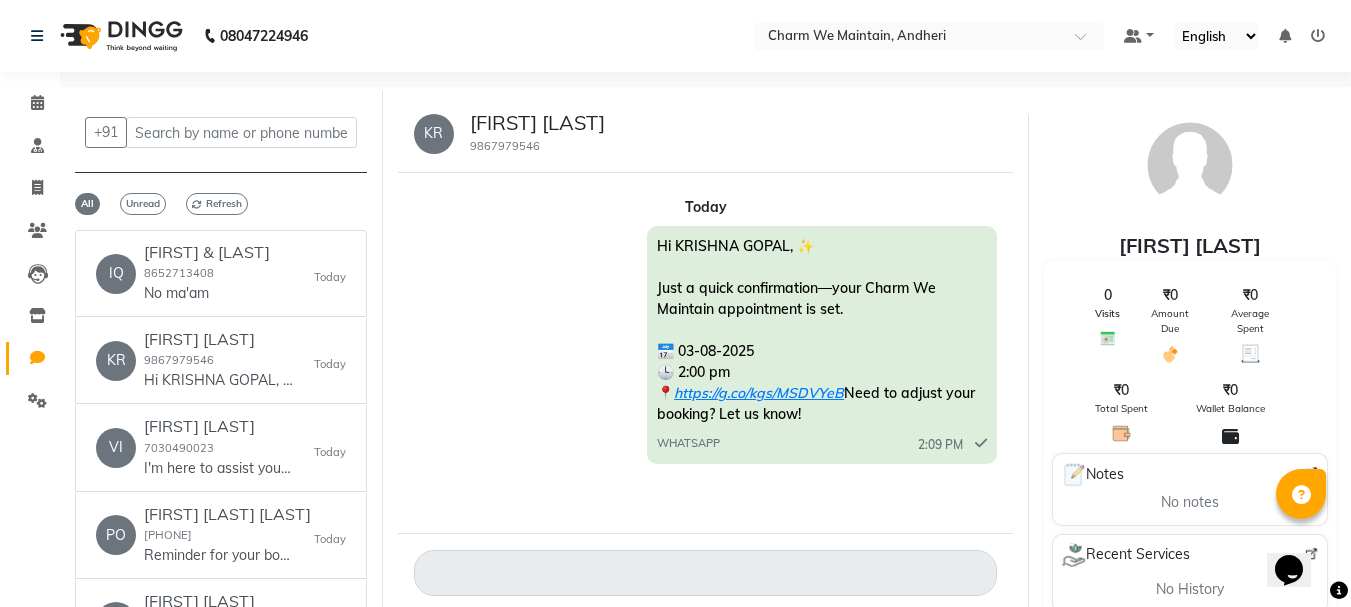 scroll, scrollTop: 15, scrollLeft: 0, axis: vertical 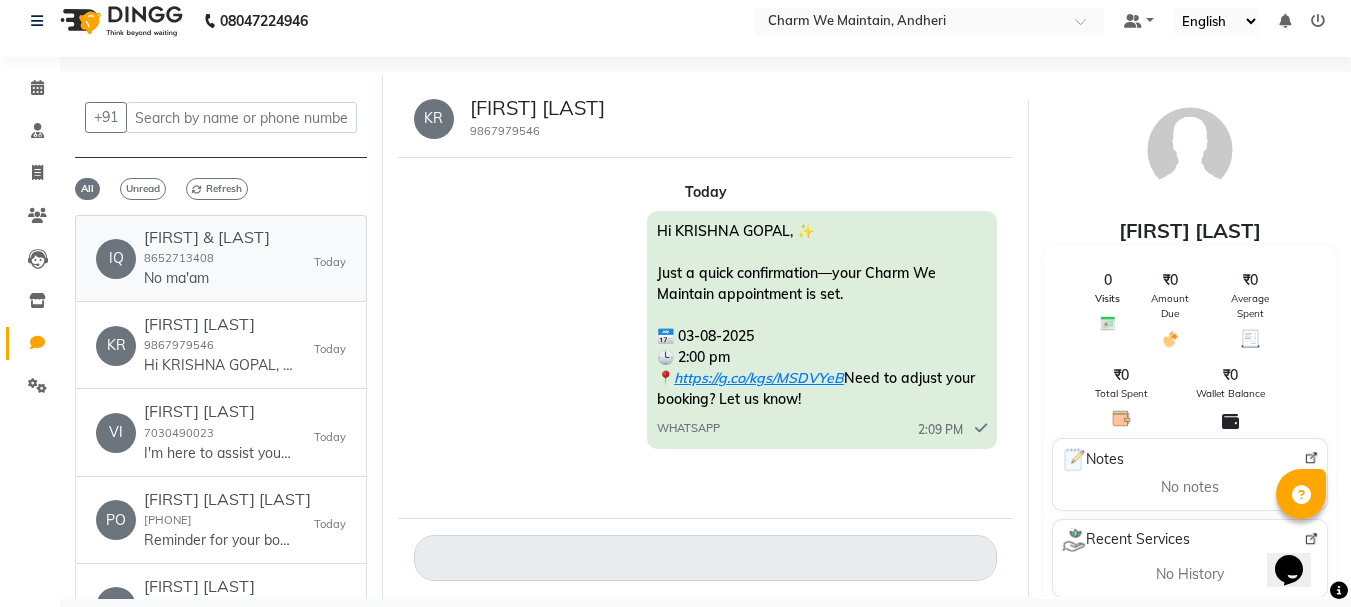 click on "IQ   Iqra & Abdul Azim  [PHONE]   No ma'am   Today" 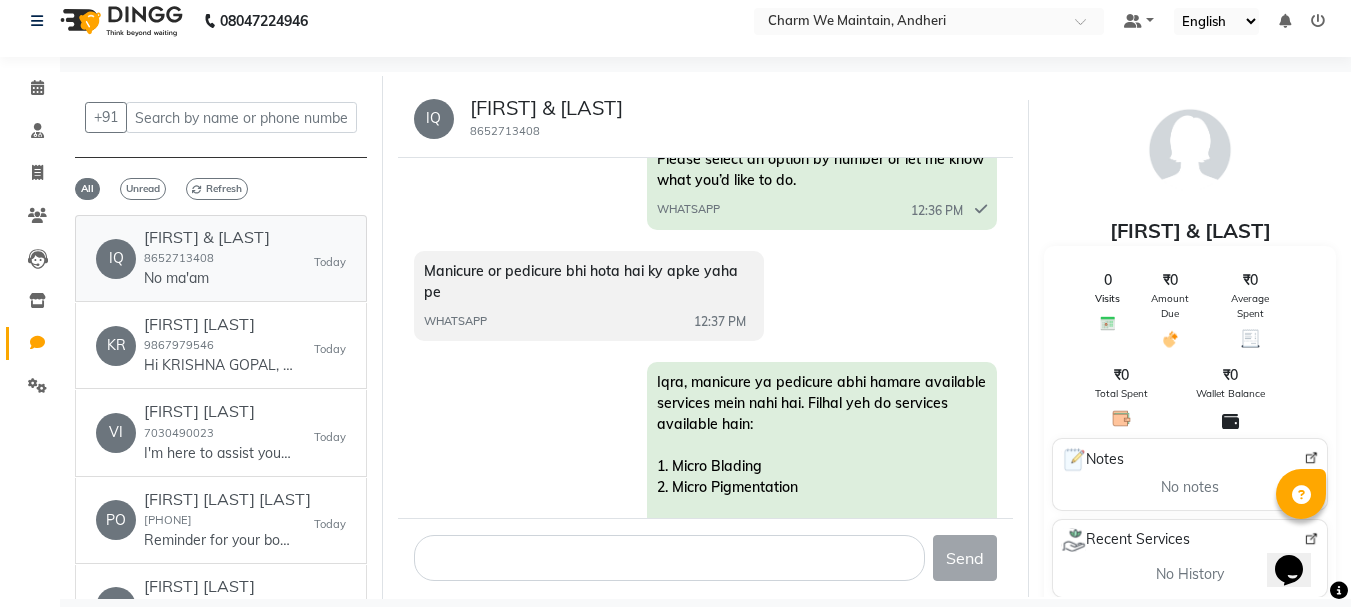 scroll, scrollTop: 600, scrollLeft: 0, axis: vertical 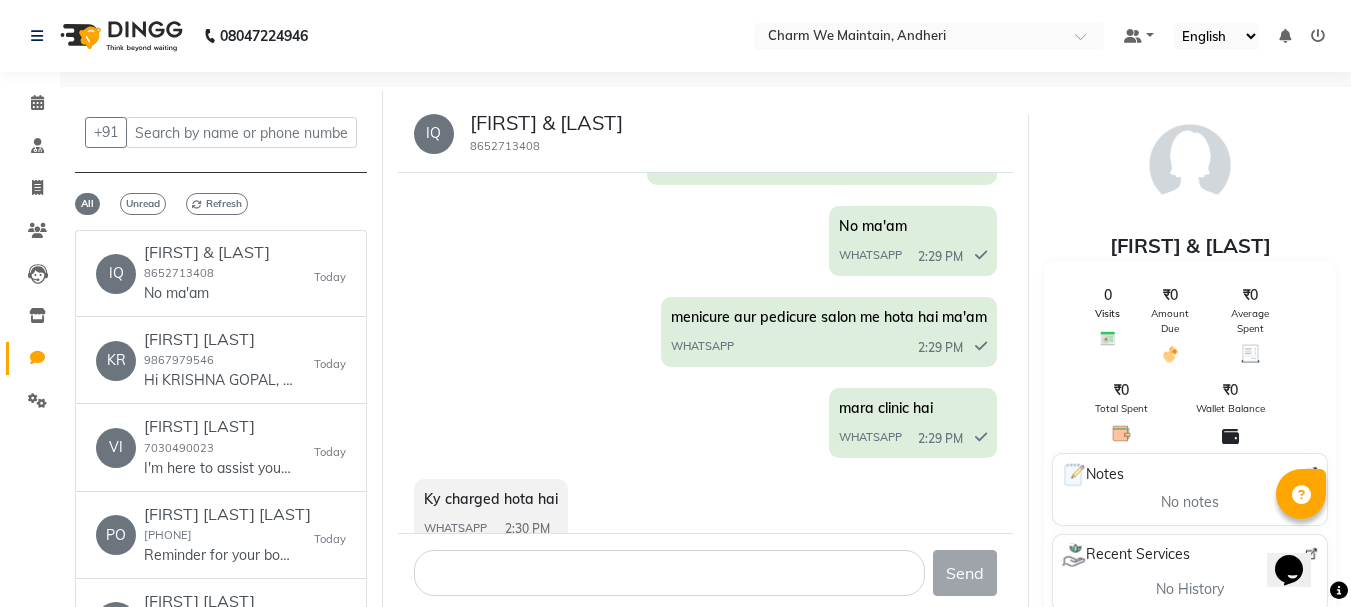click on "mara clinic hai" 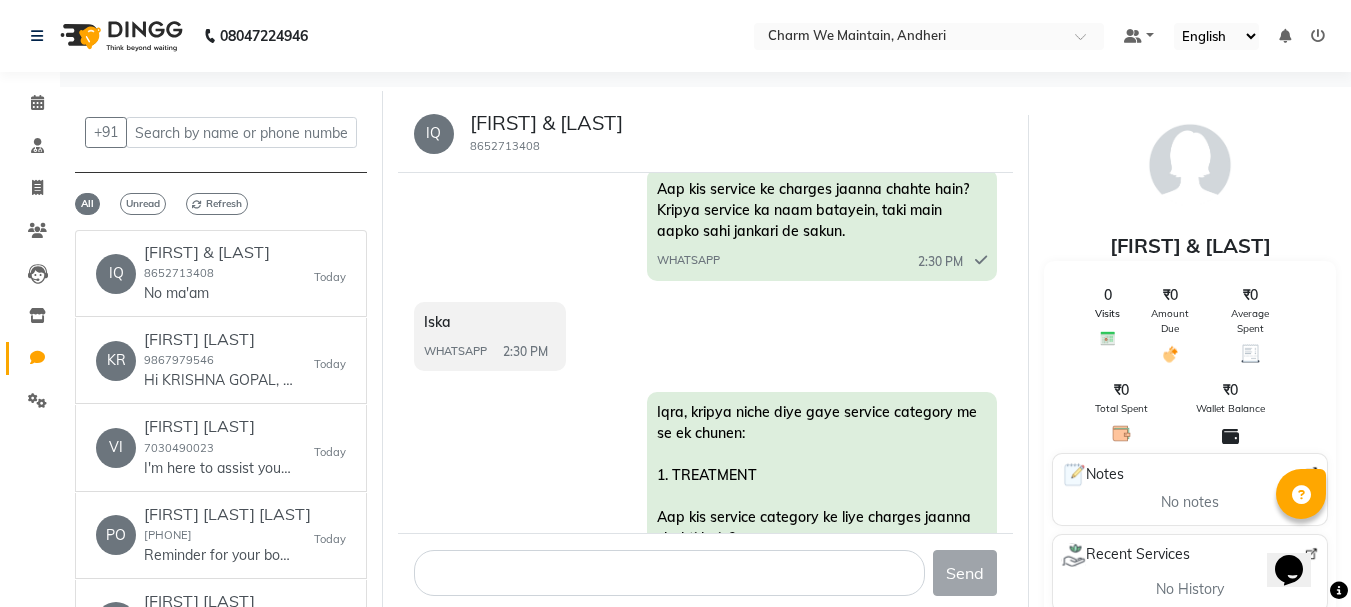 scroll, scrollTop: 2113, scrollLeft: 0, axis: vertical 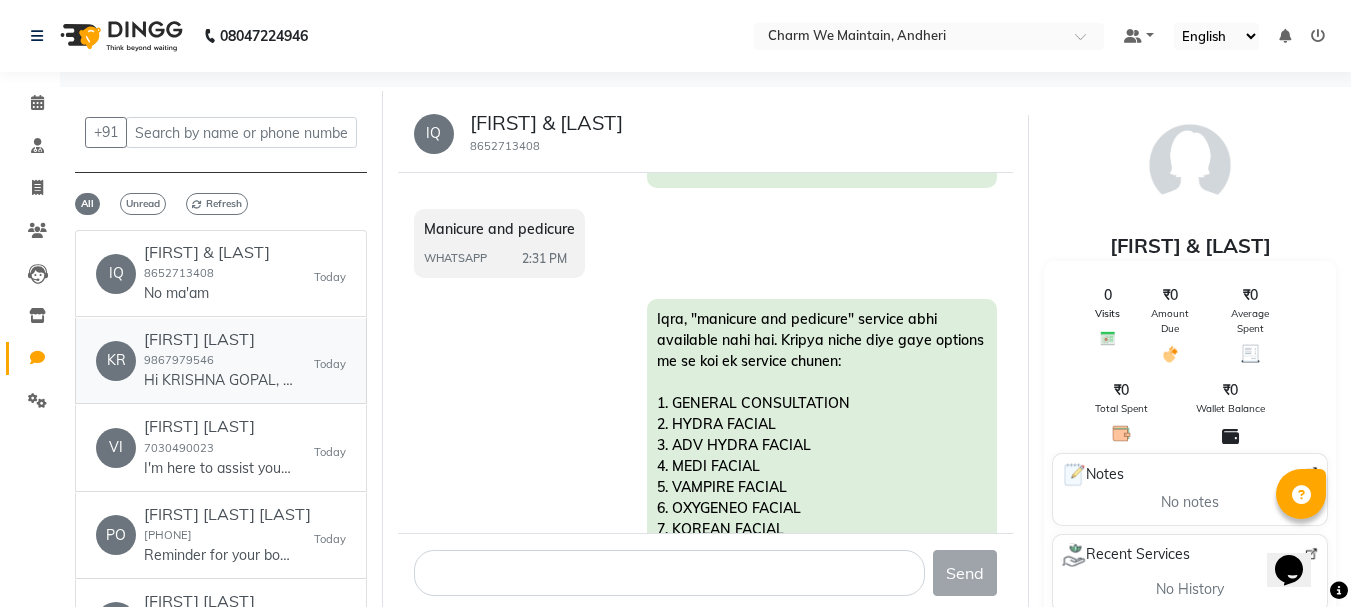 drag, startPoint x: 218, startPoint y: 380, endPoint x: 503, endPoint y: 392, distance: 285.25253 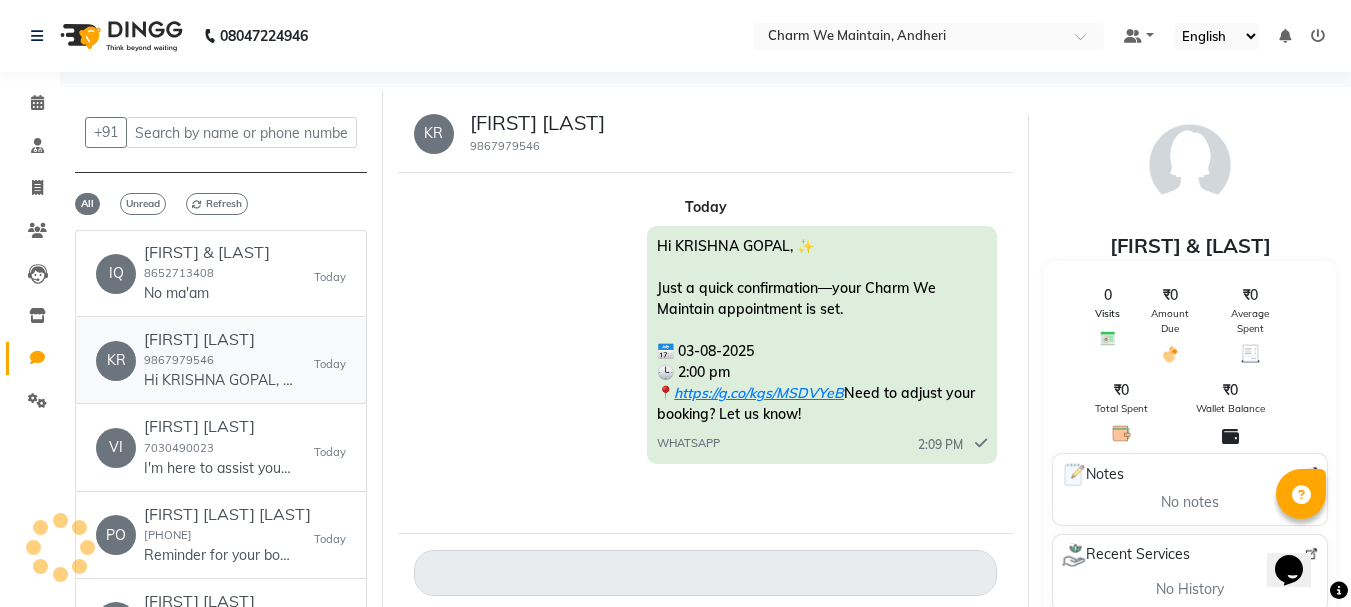 scroll, scrollTop: 0, scrollLeft: 0, axis: both 